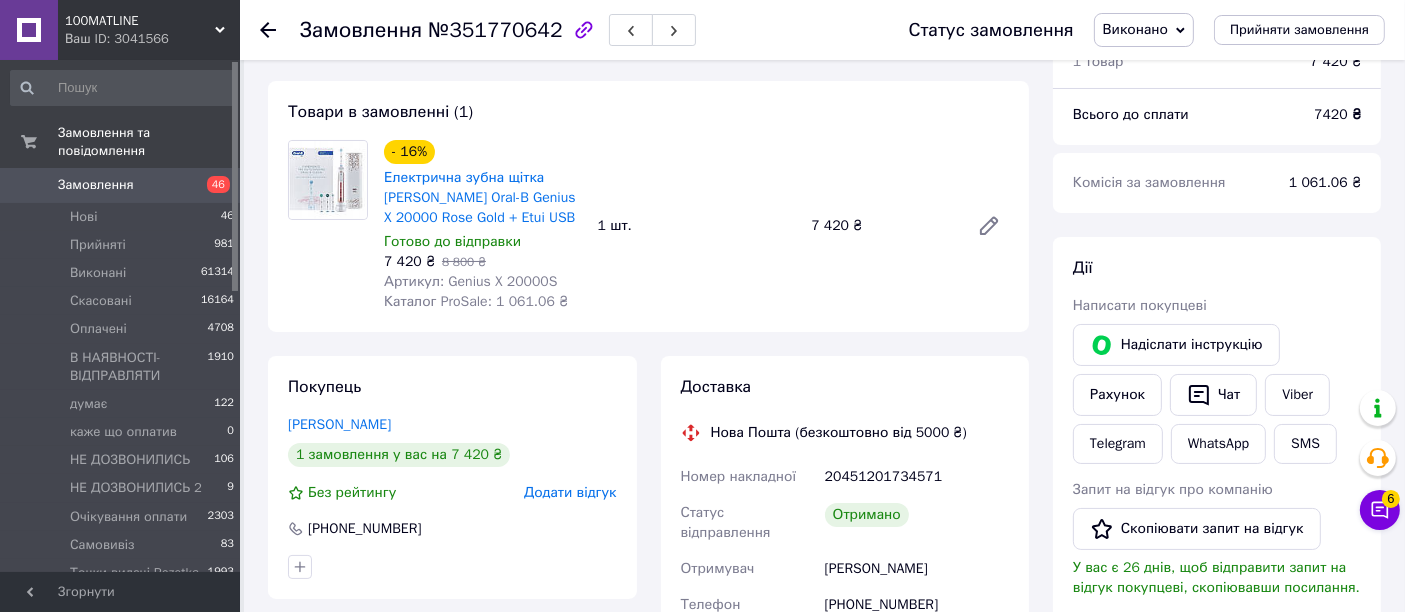 scroll, scrollTop: 666, scrollLeft: 0, axis: vertical 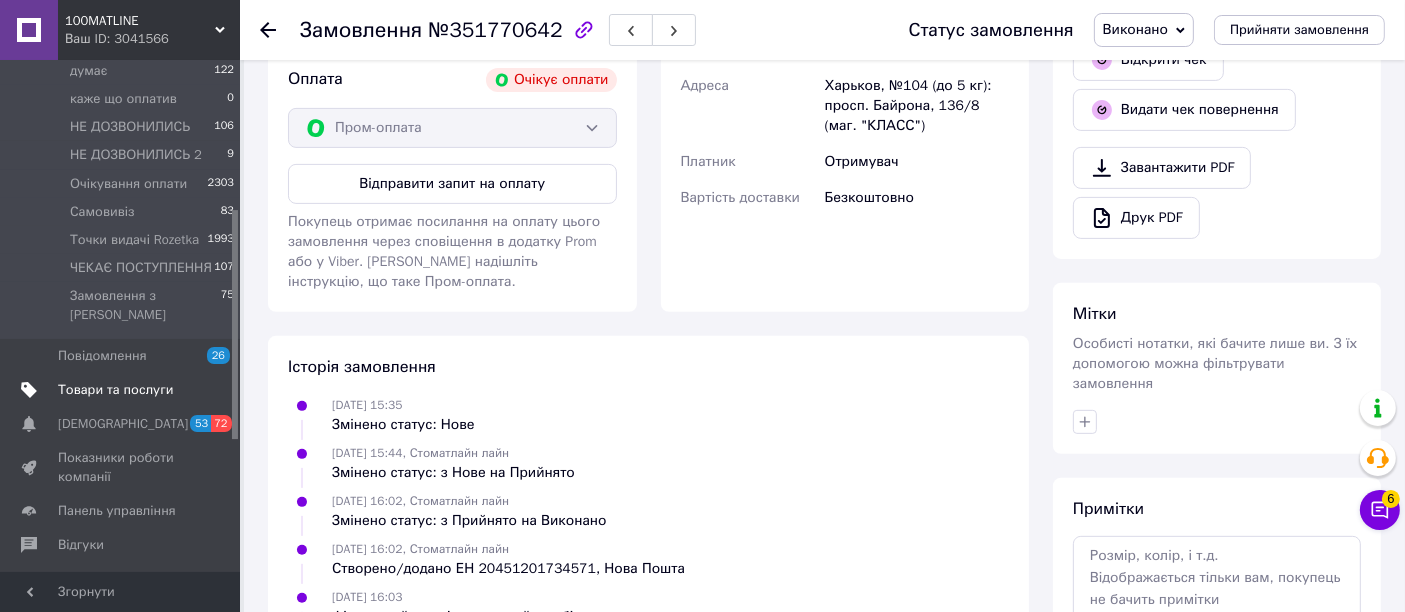 click on "Товари та послуги" at bounding box center (115, 390) 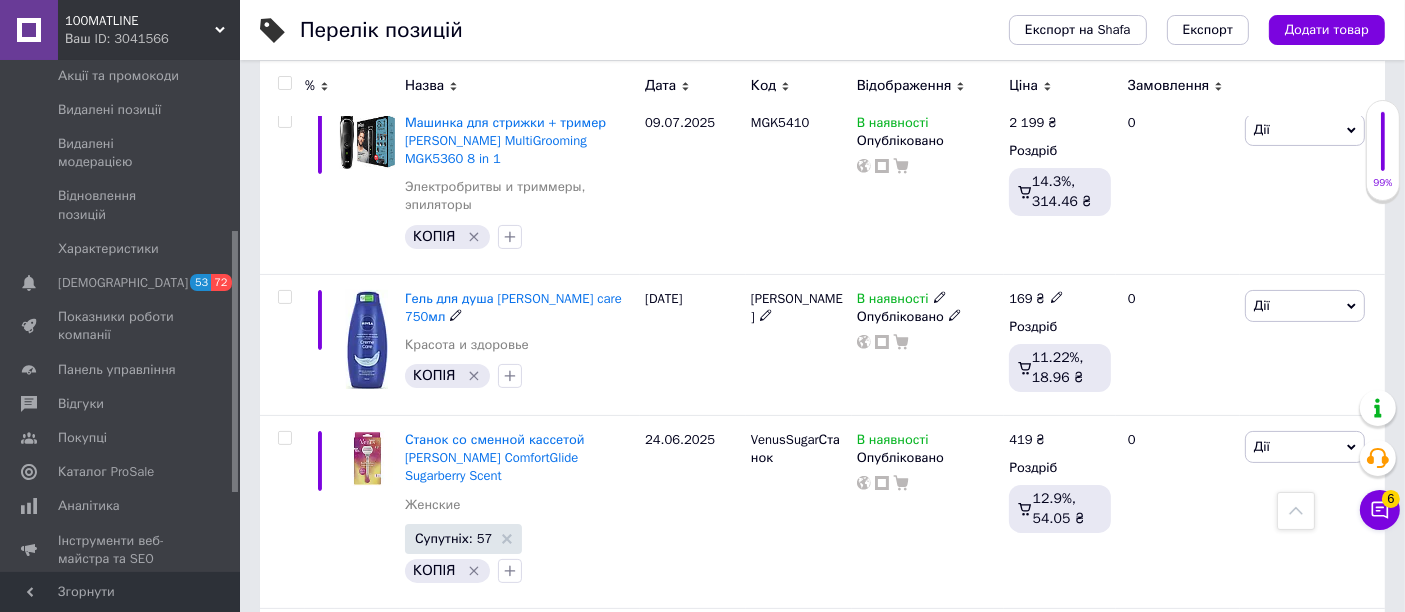 scroll, scrollTop: 0, scrollLeft: 0, axis: both 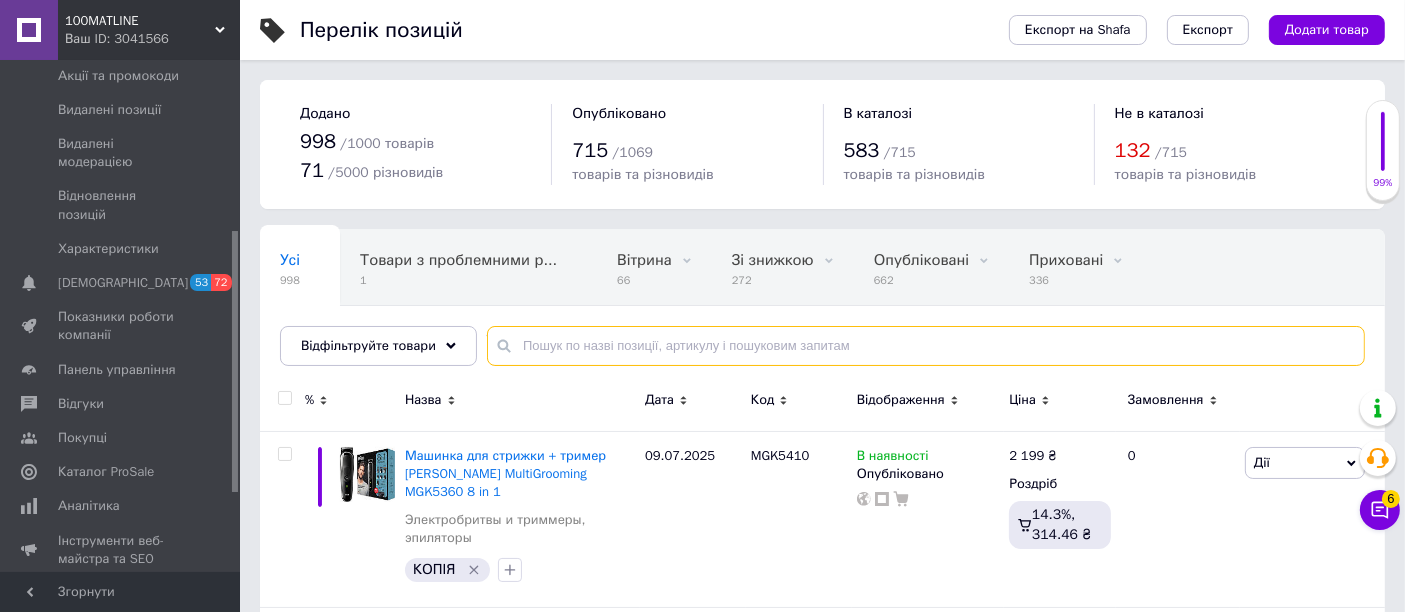 click at bounding box center (926, 346) 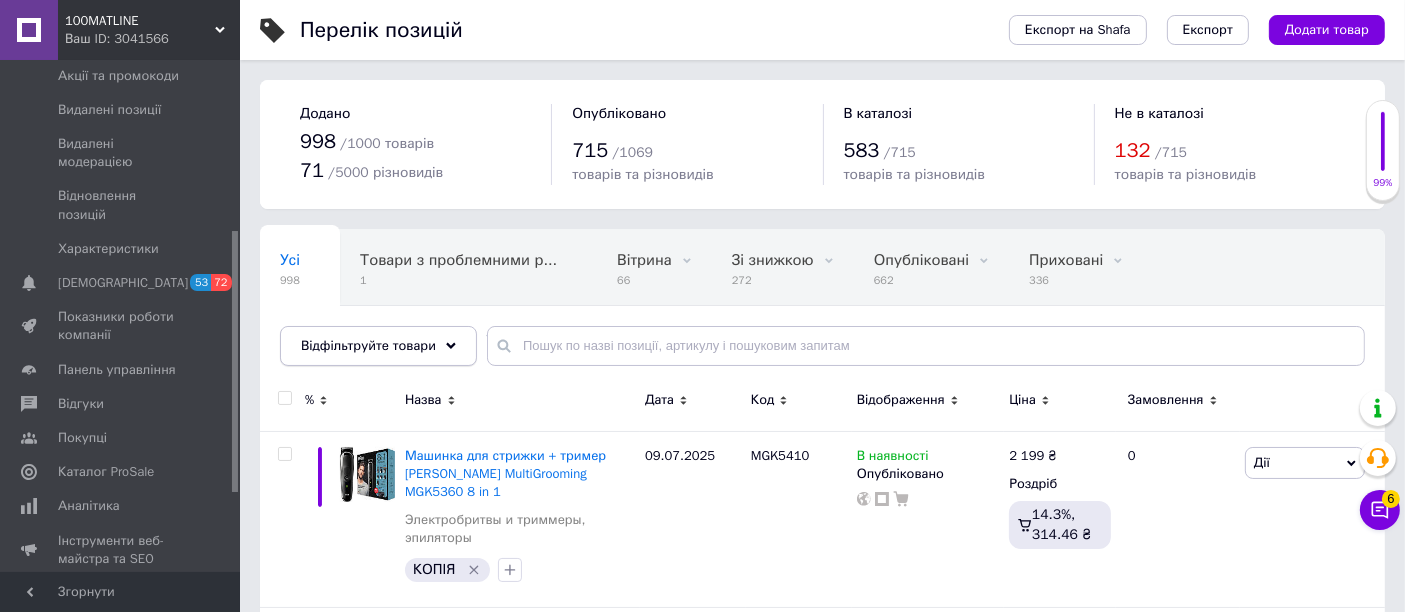 click on "Відфільтруйте товари" at bounding box center [378, 346] 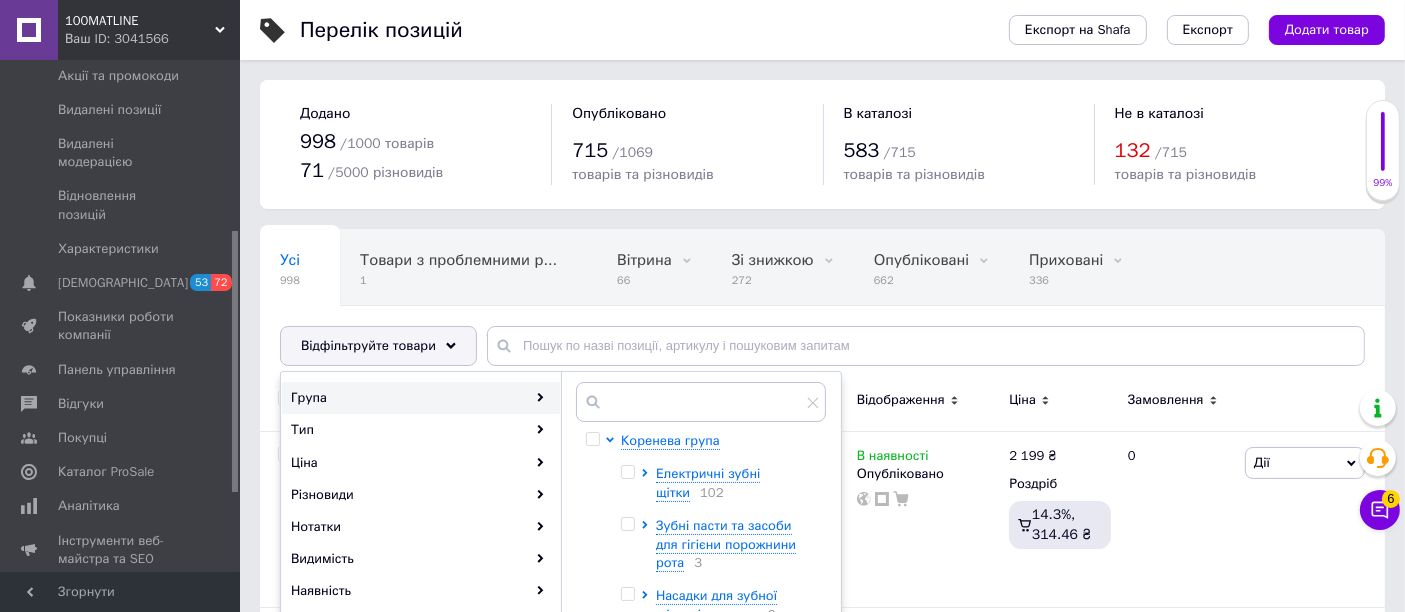 click at bounding box center (627, 472) 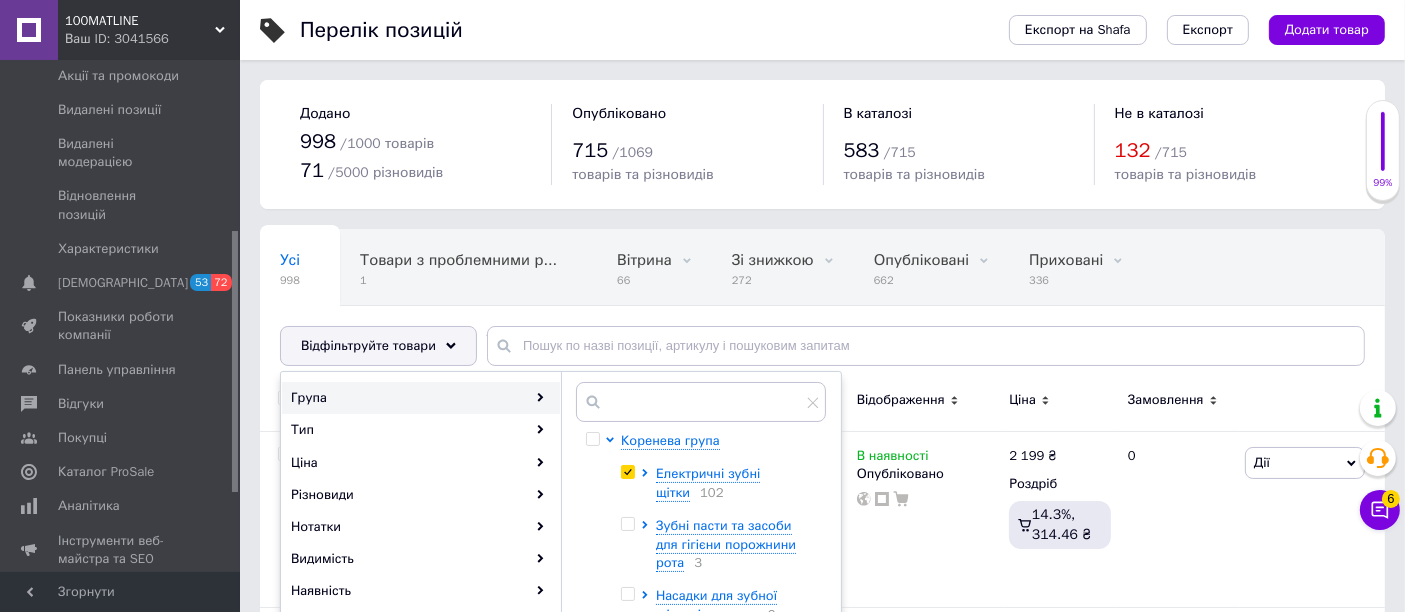 checkbox on "true" 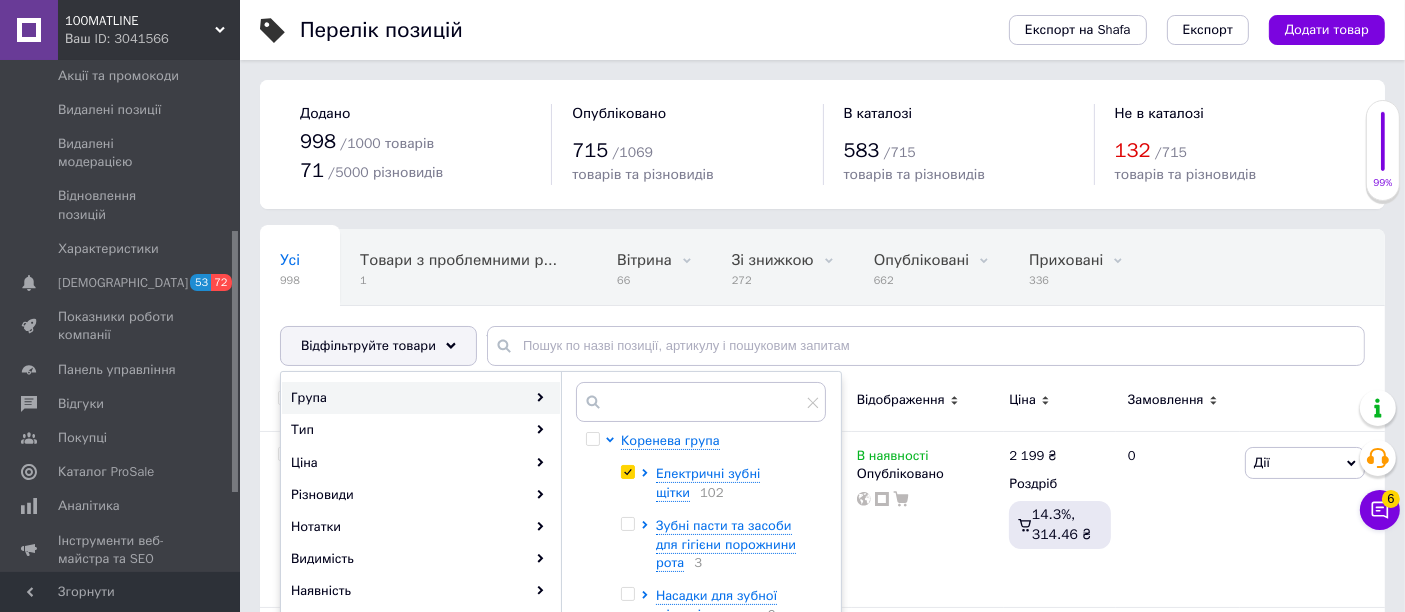 scroll, scrollTop: 333, scrollLeft: 0, axis: vertical 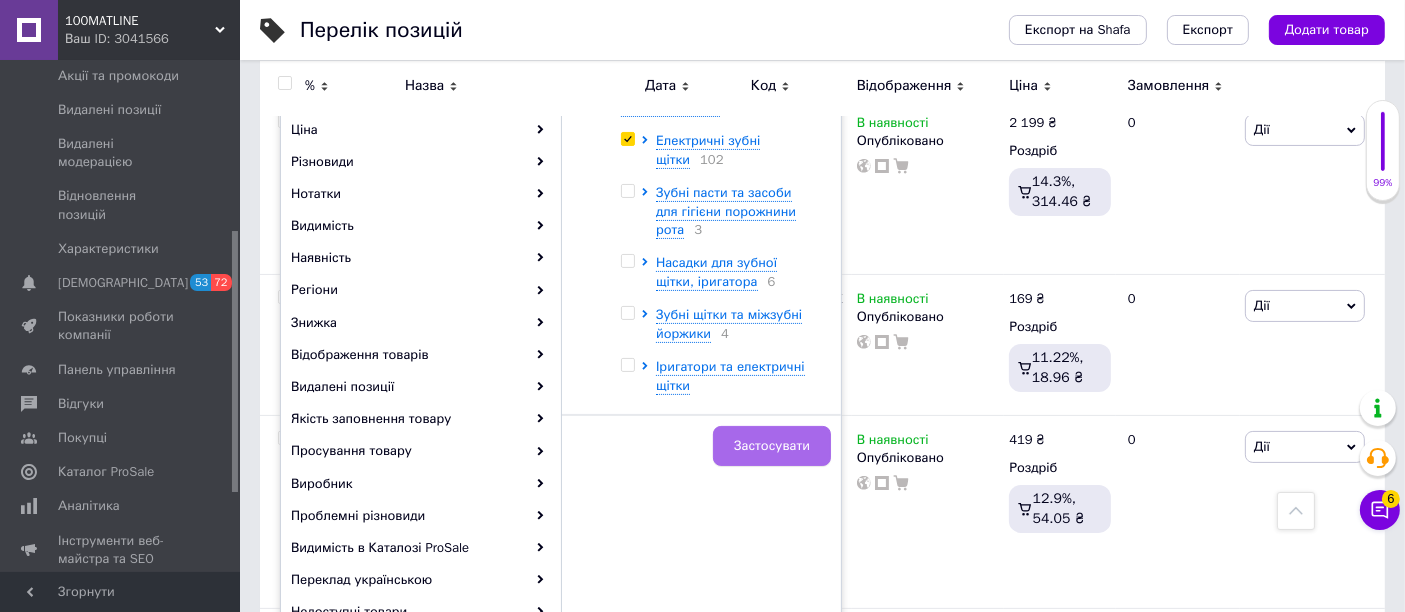 click on "Застосувати" at bounding box center [772, 446] 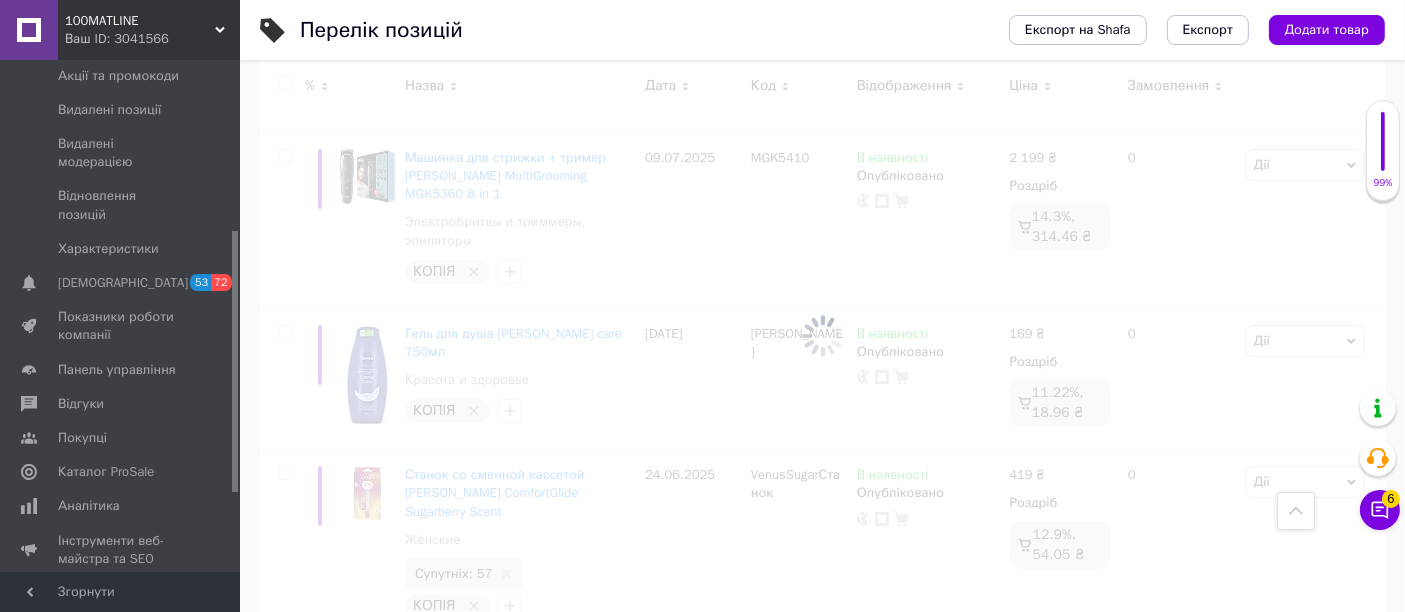 scroll, scrollTop: 0, scrollLeft: 417, axis: horizontal 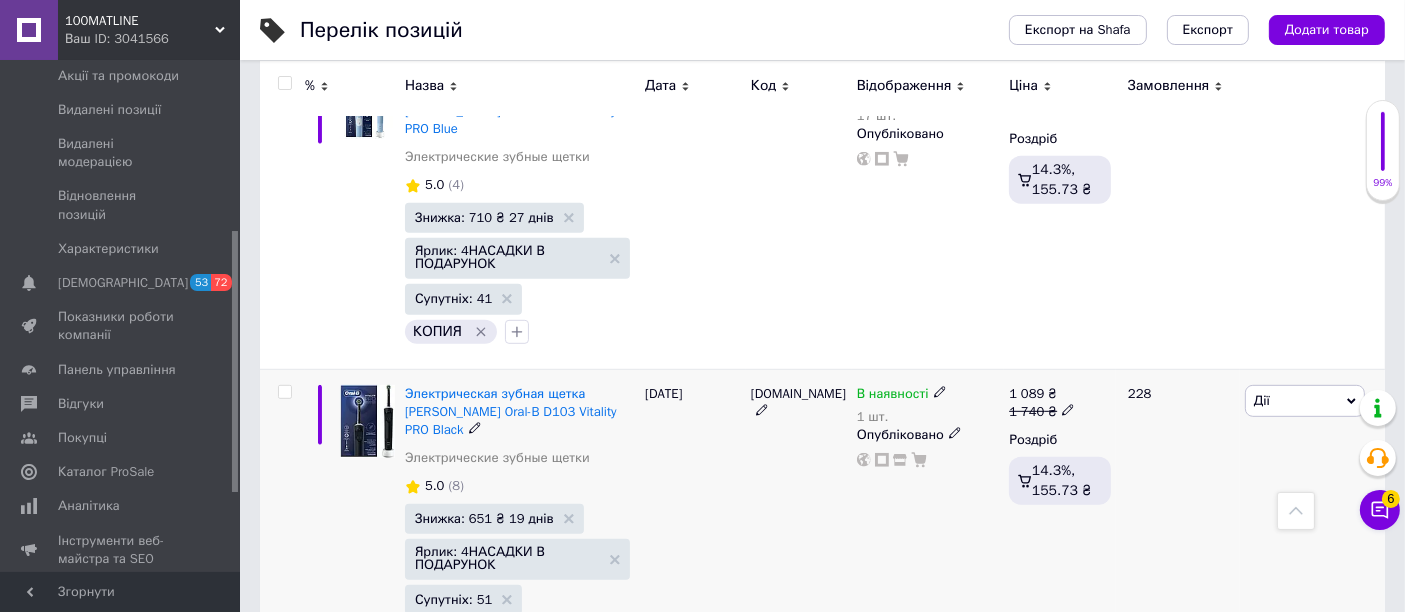 click 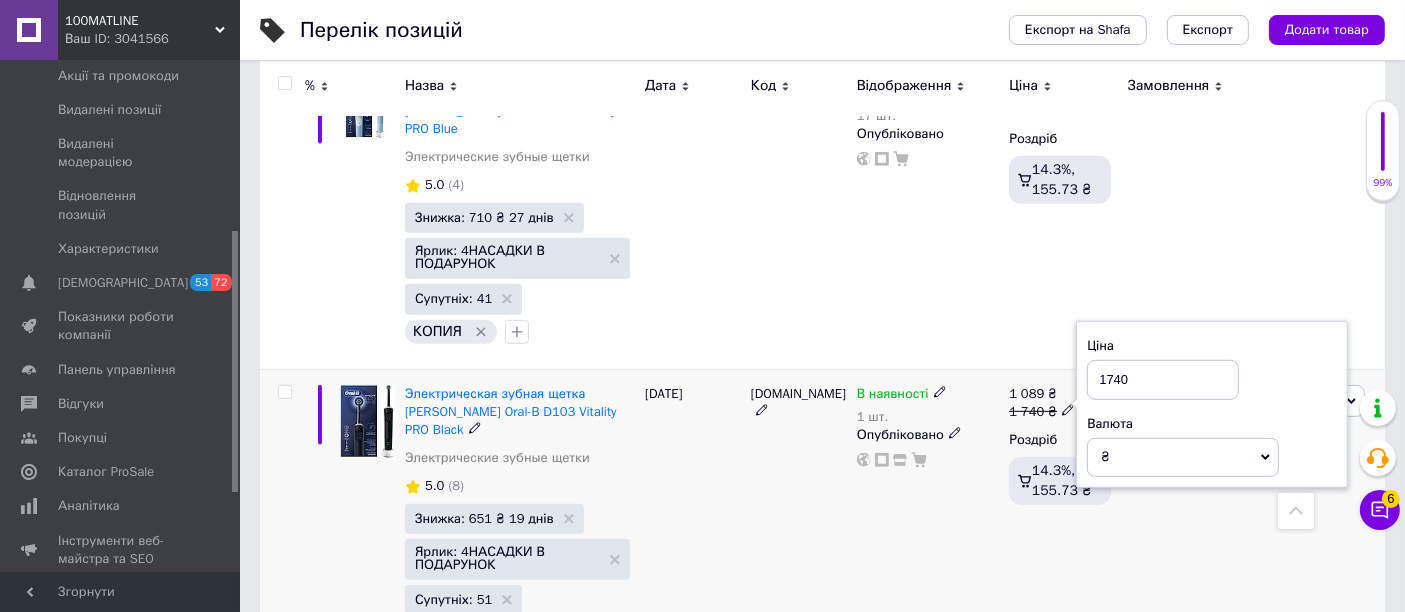 click on "1740" at bounding box center [1163, 380] 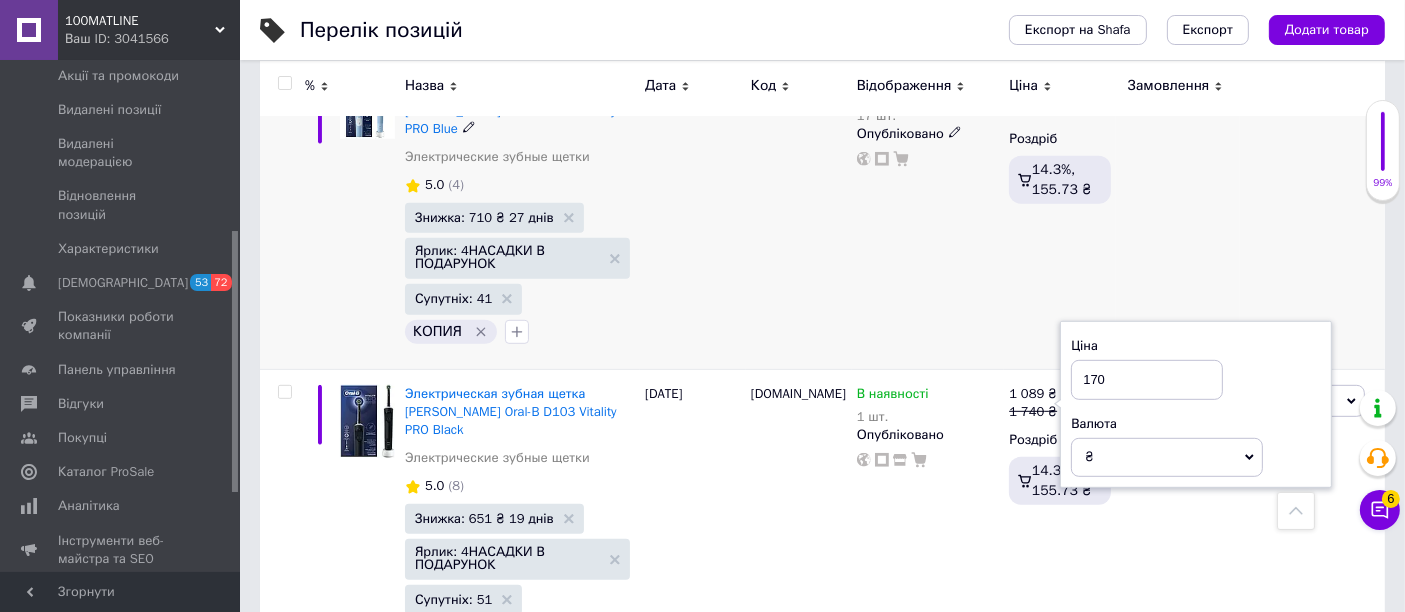 type on "1750" 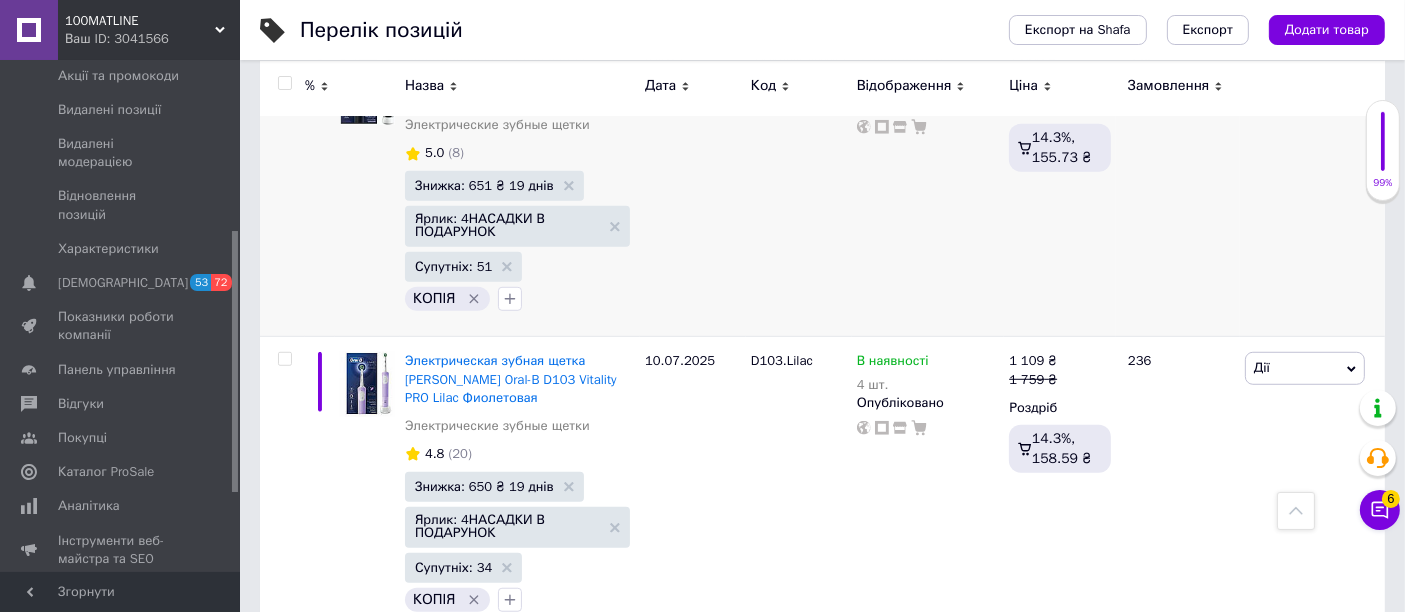 scroll, scrollTop: 1000, scrollLeft: 0, axis: vertical 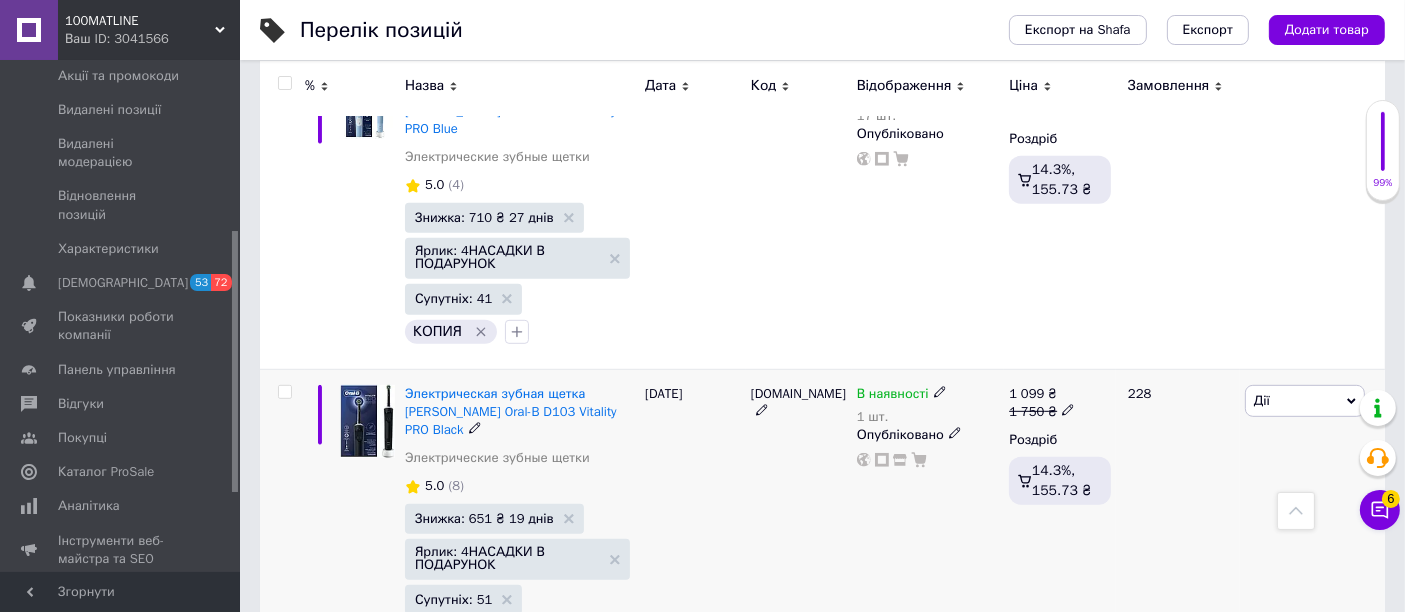 click at bounding box center (940, 391) 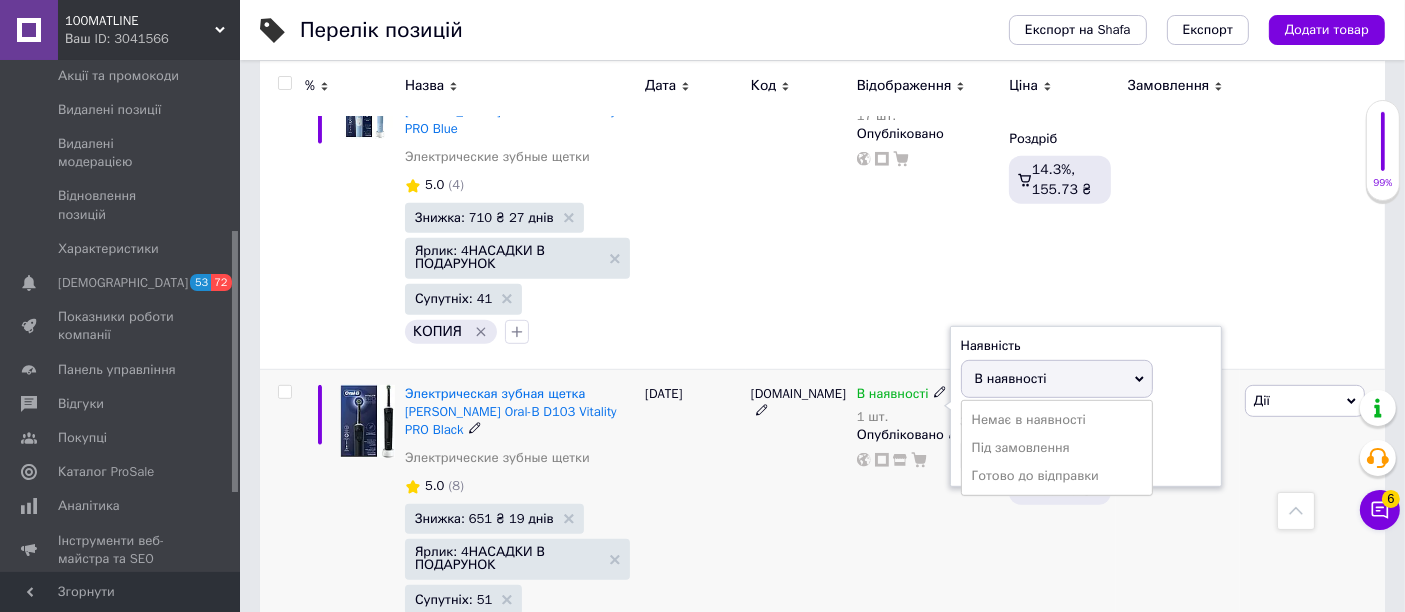click on "В наявності" at bounding box center (1011, 378) 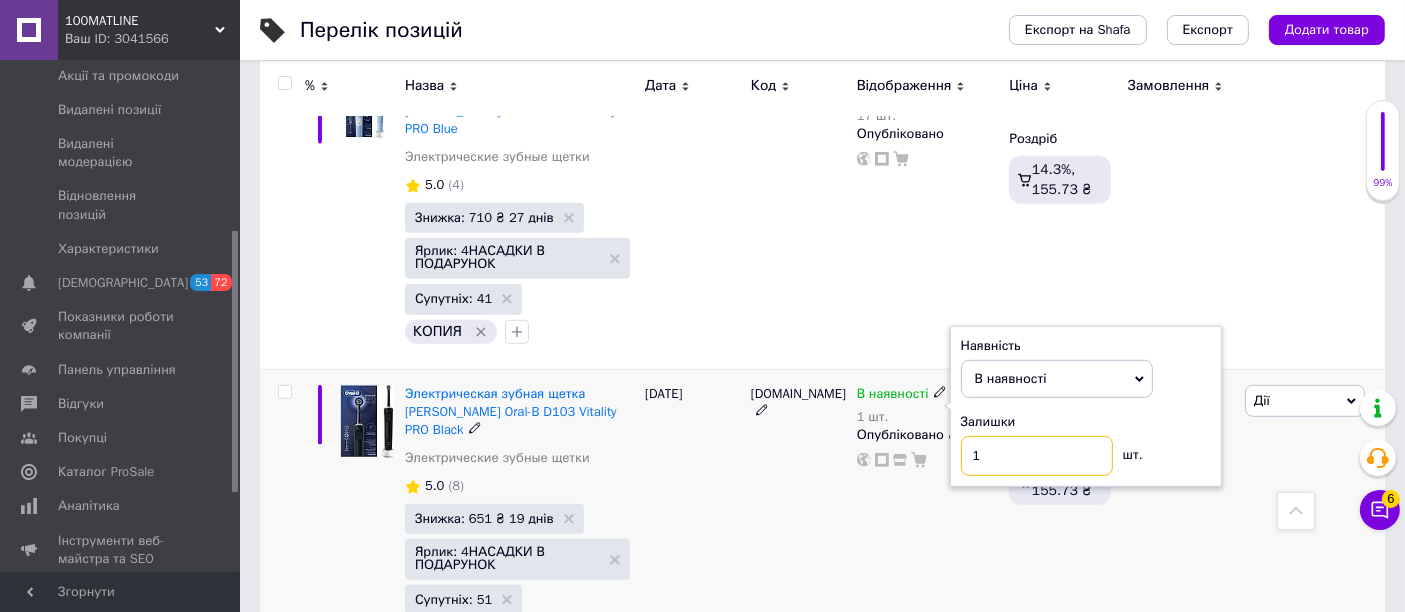 click on "1" at bounding box center (1037, 456) 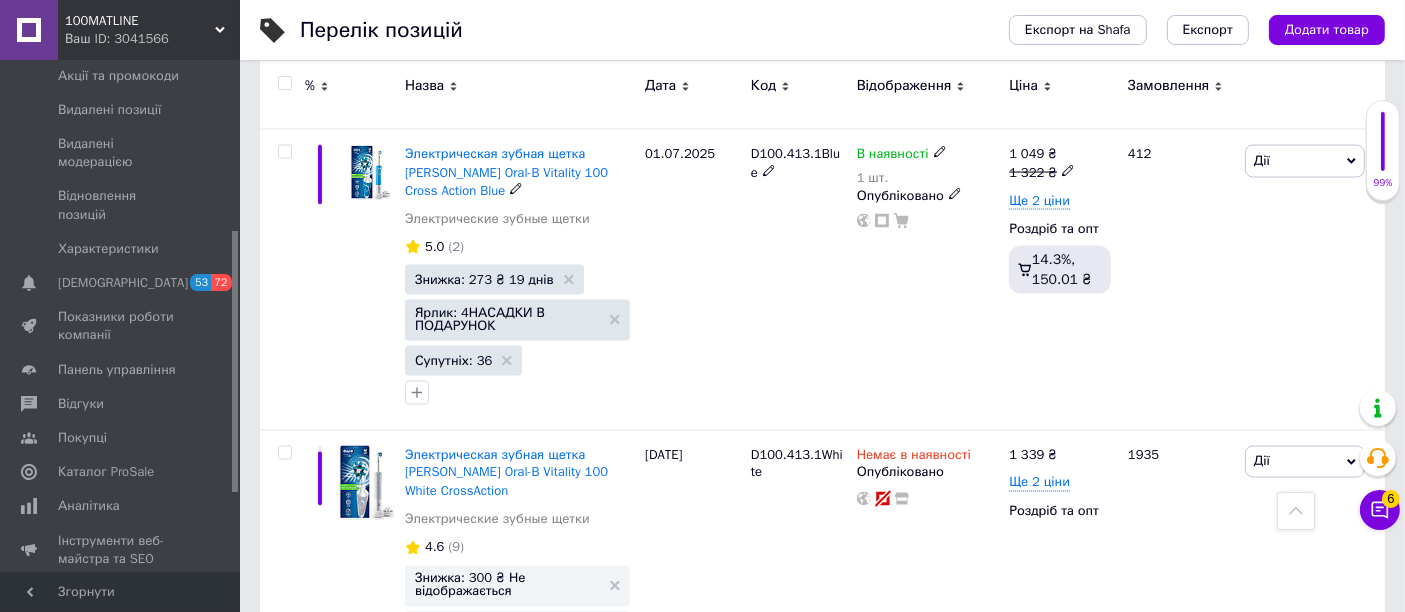 scroll, scrollTop: 3000, scrollLeft: 0, axis: vertical 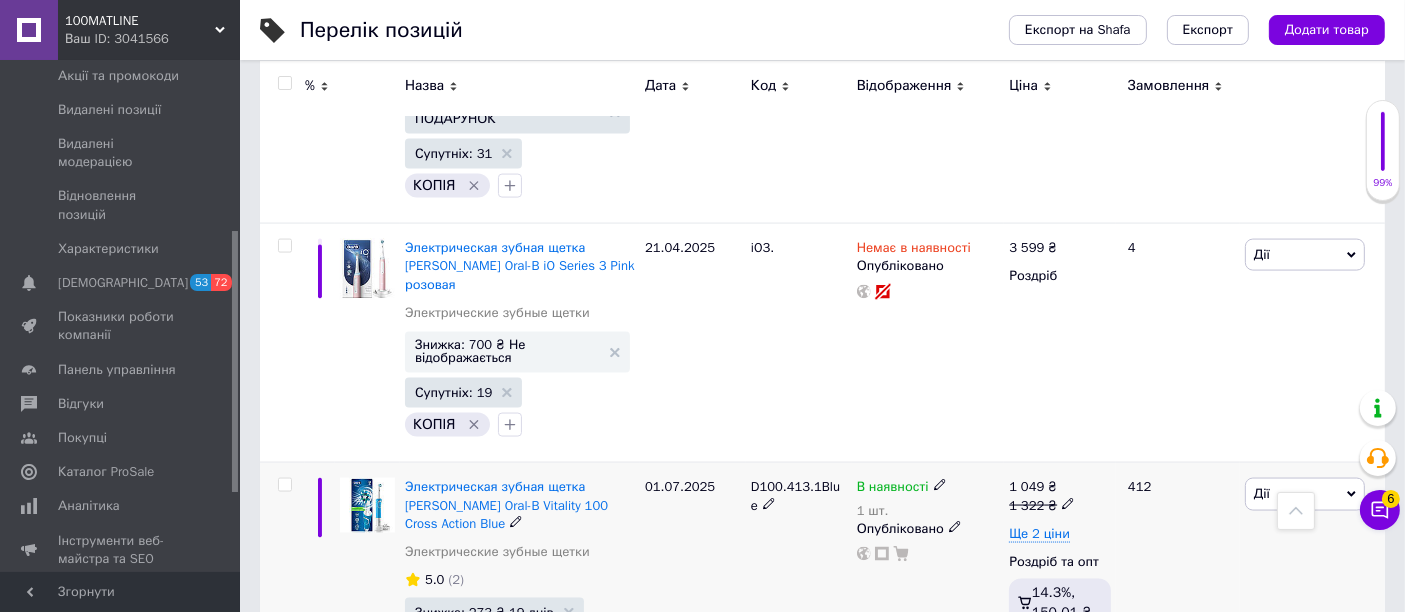 click 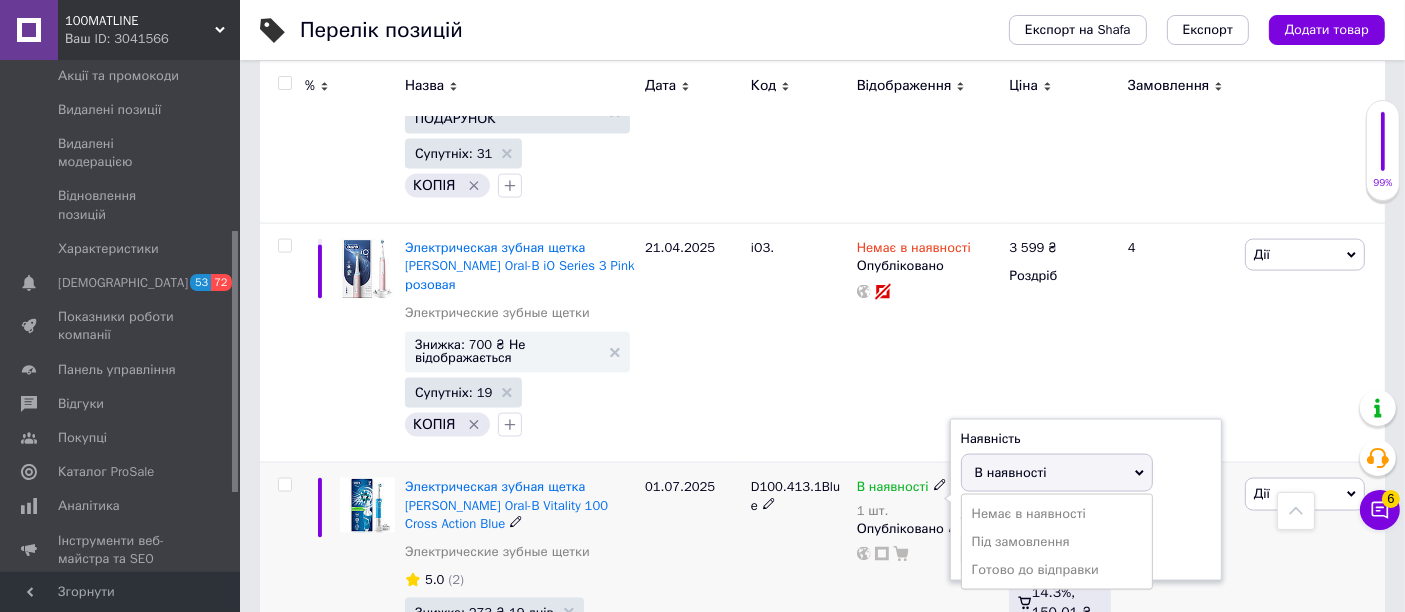 click on "В наявності" at bounding box center [1011, 472] 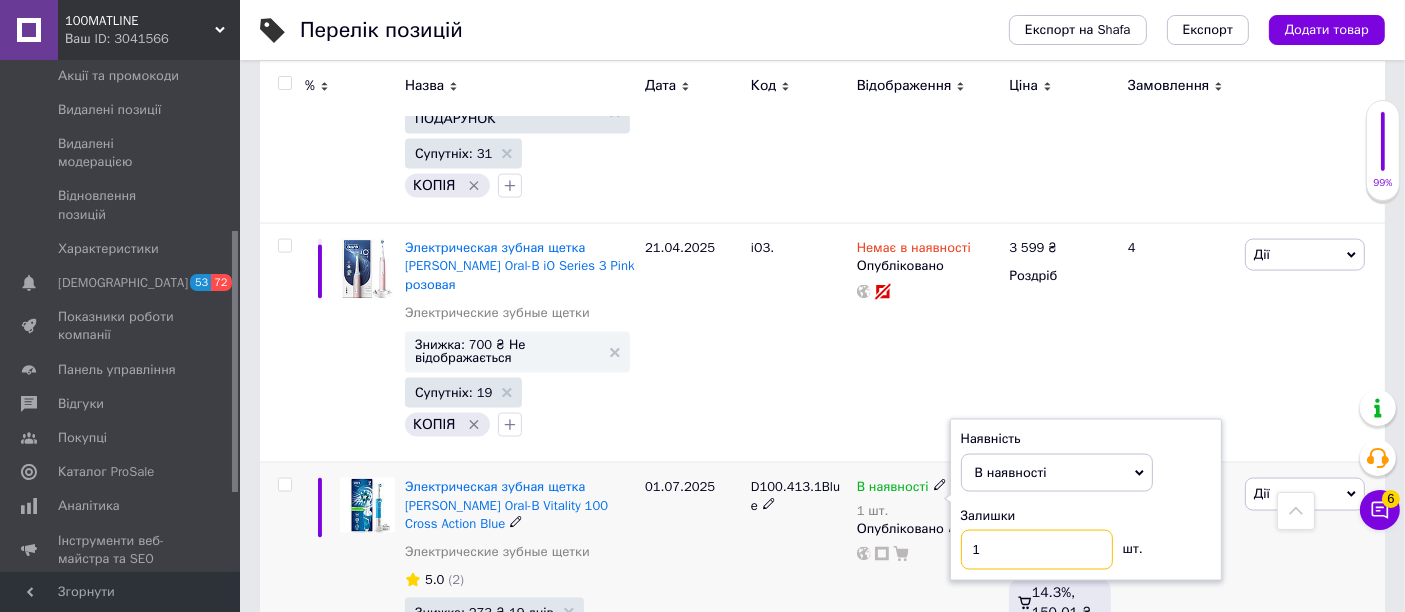 click on "1" at bounding box center [1037, 550] 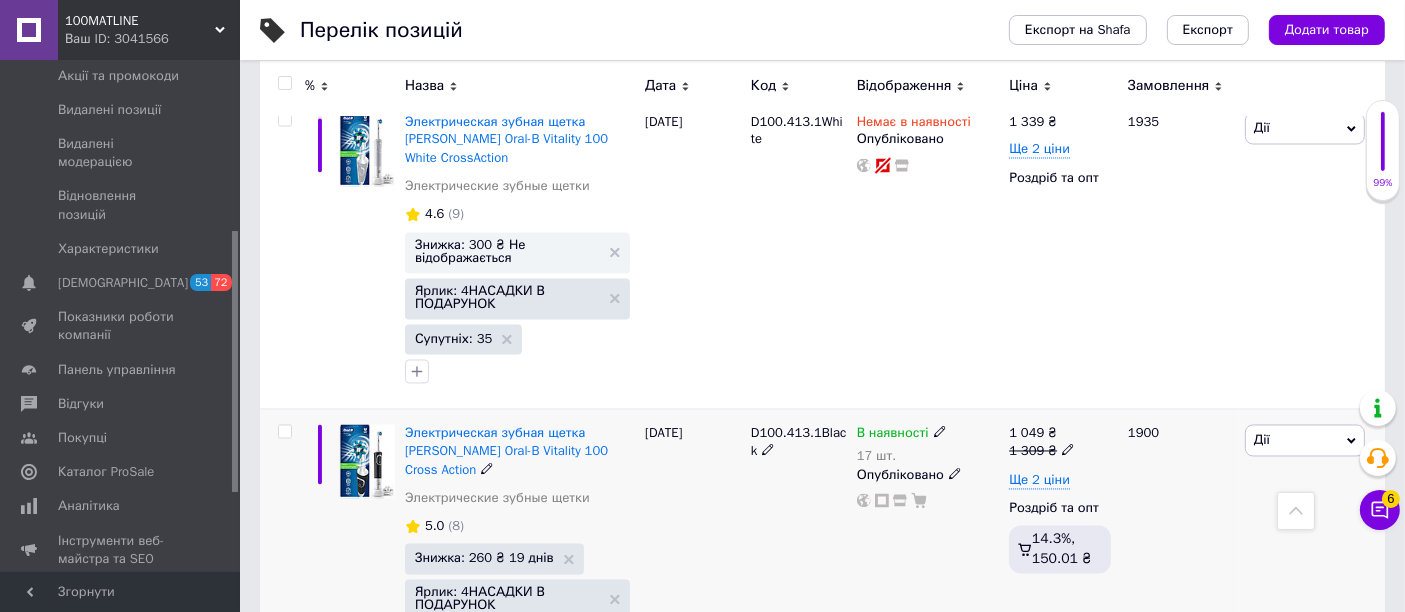 scroll, scrollTop: 3333, scrollLeft: 0, axis: vertical 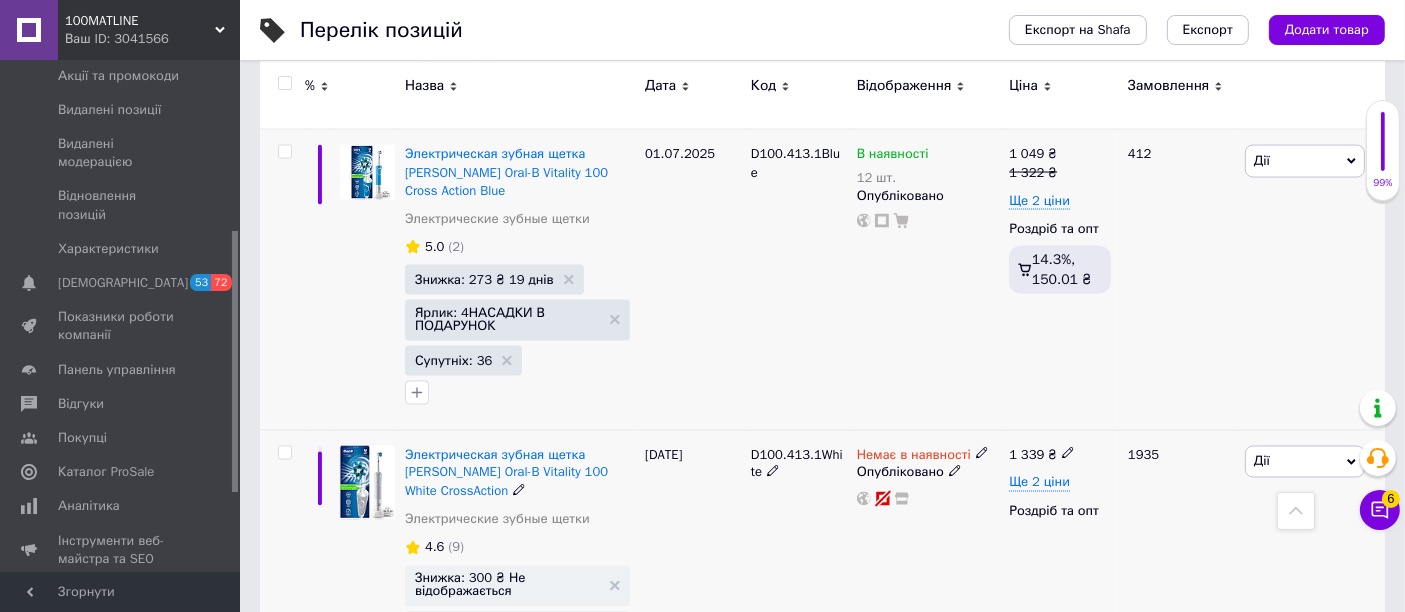click 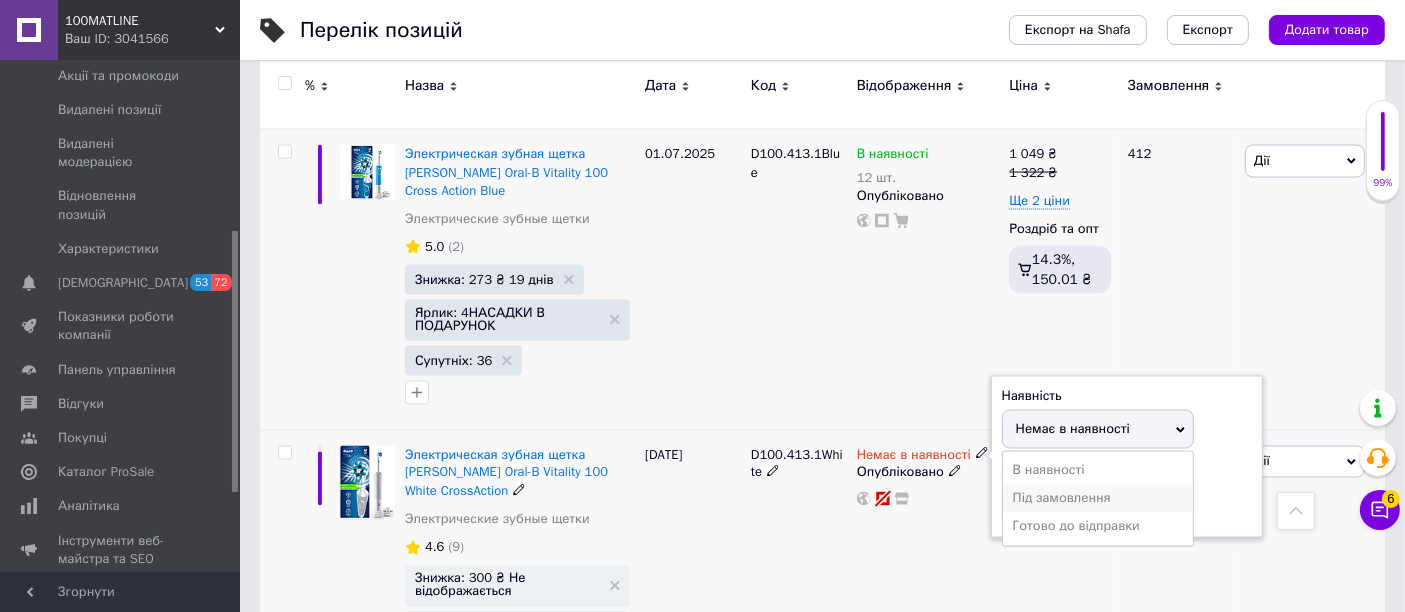 click on "Під замовлення" at bounding box center [1098, 499] 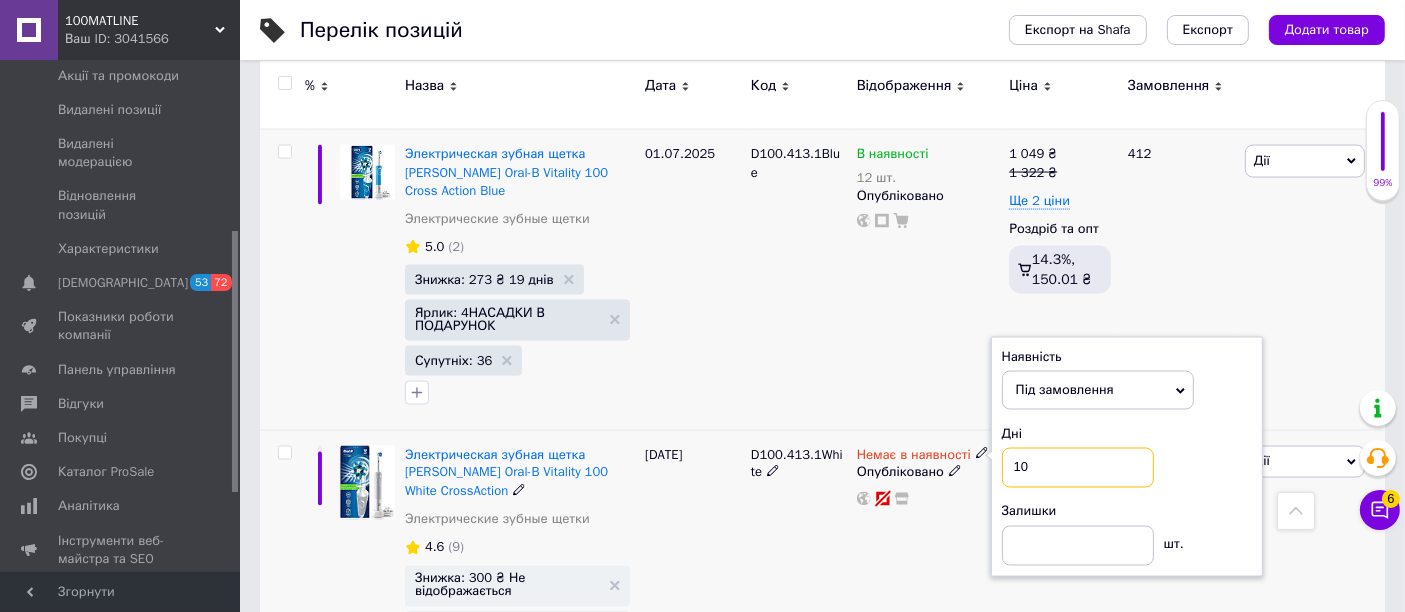 click on "10" at bounding box center [1078, 468] 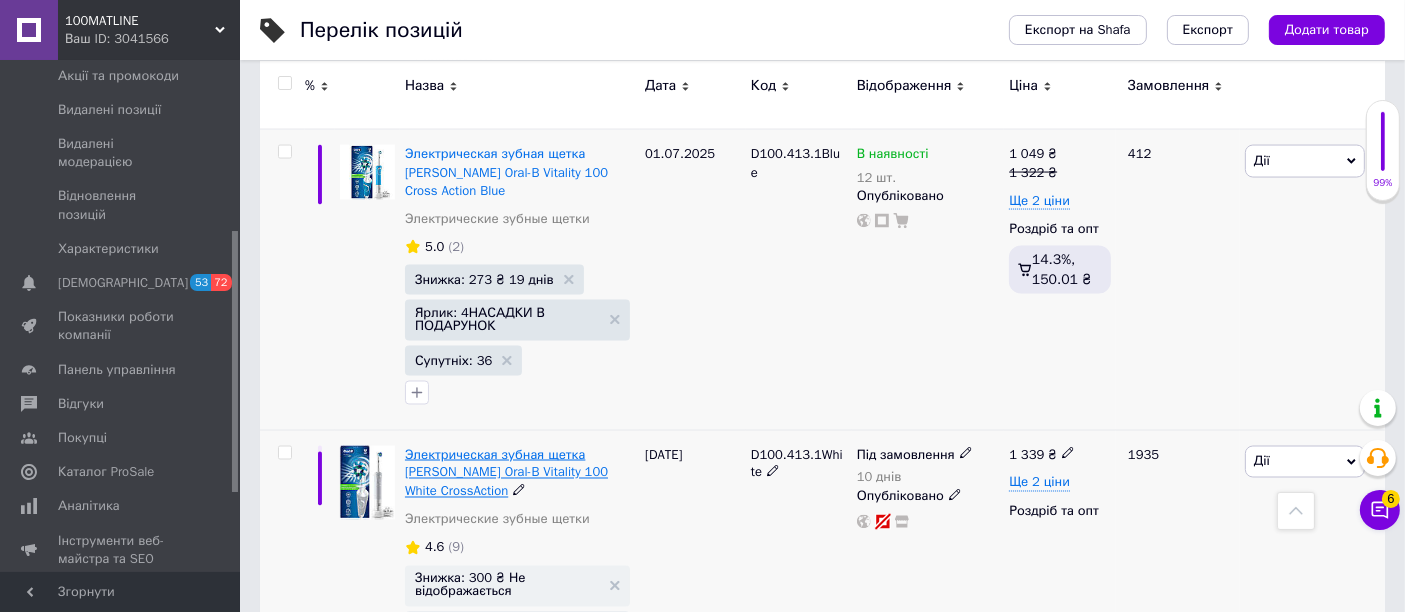 click on "Электрическая  зубная щетка [PERSON_NAME] Oral-B Vitality 100 White CrossAction" at bounding box center [506, 472] 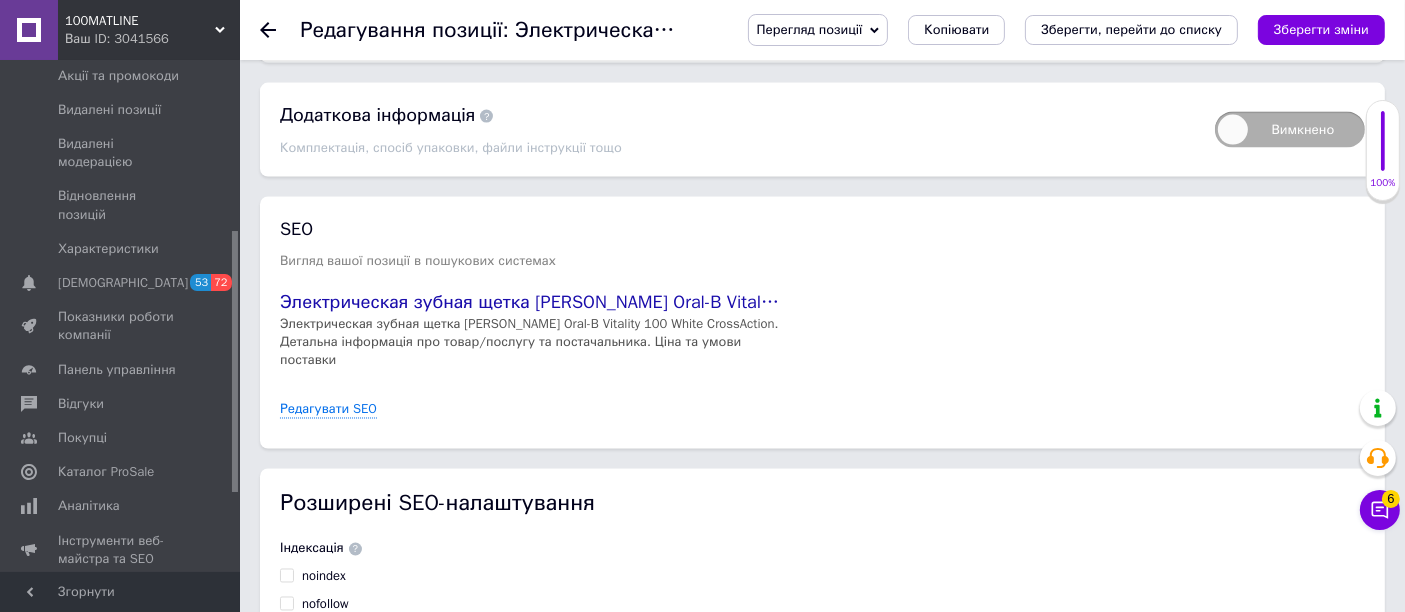 scroll, scrollTop: 2708, scrollLeft: 0, axis: vertical 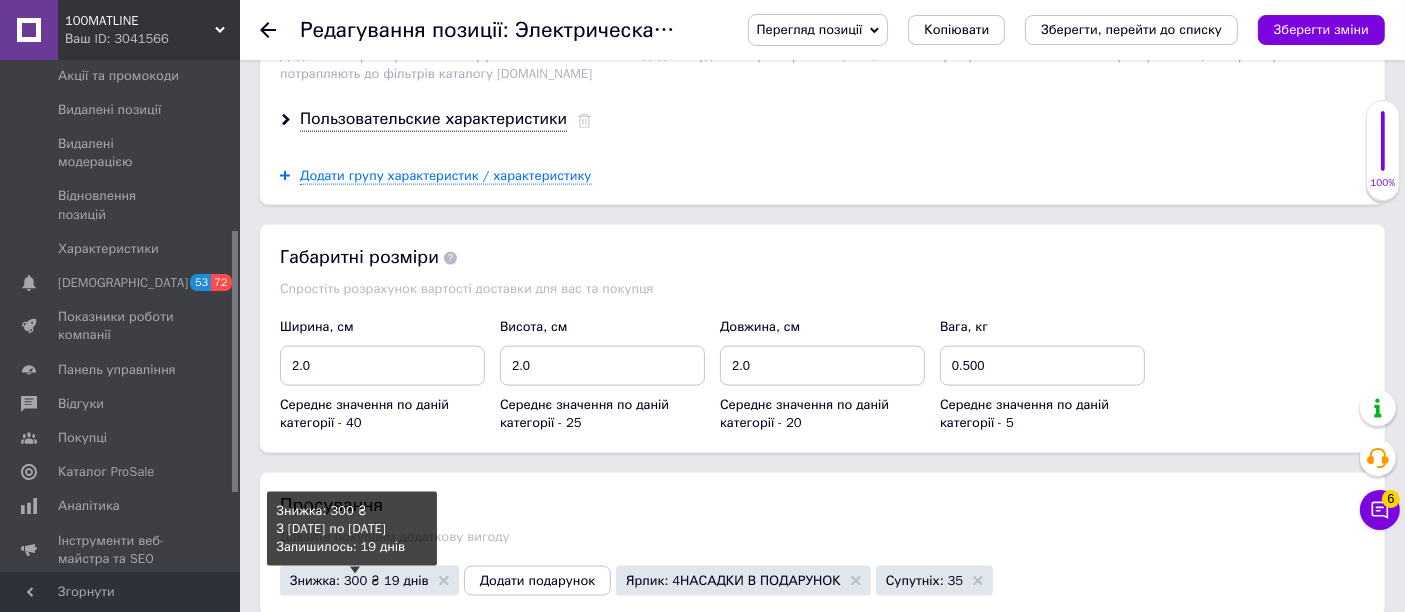 click on "Знижка: 300 ₴ 19 днів" at bounding box center (359, 580) 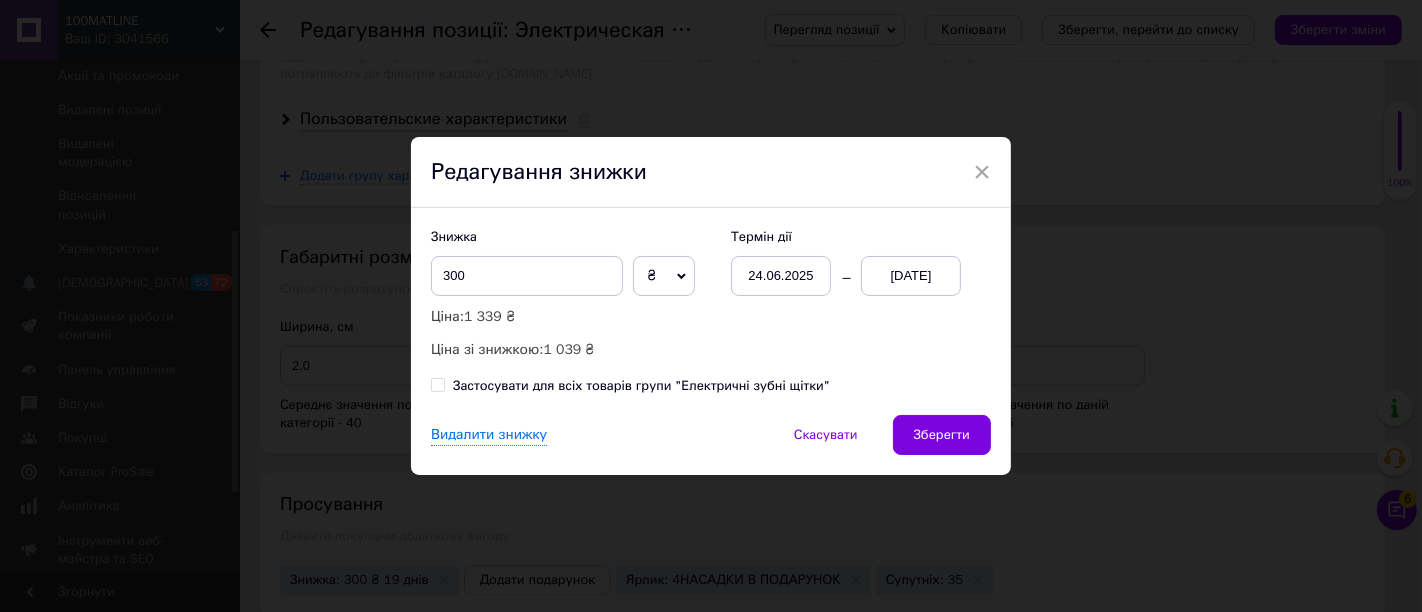 click on "[DATE]" at bounding box center [911, 276] 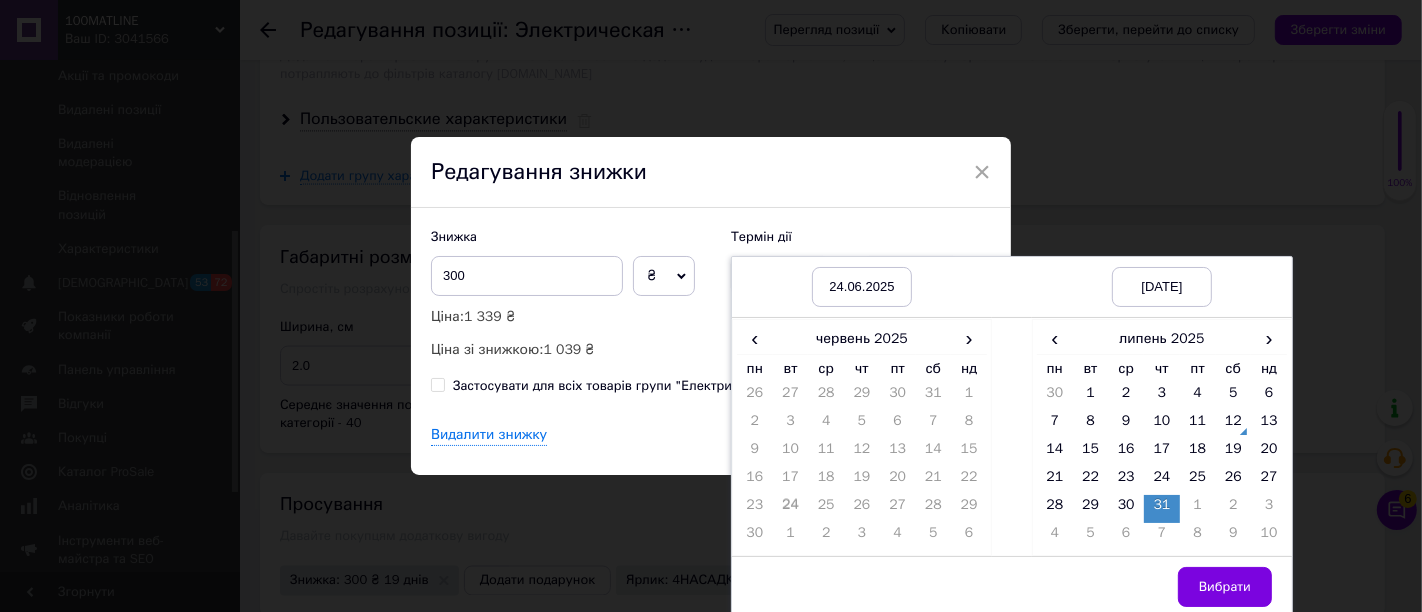 click on "Редагування знижки" at bounding box center [711, 173] 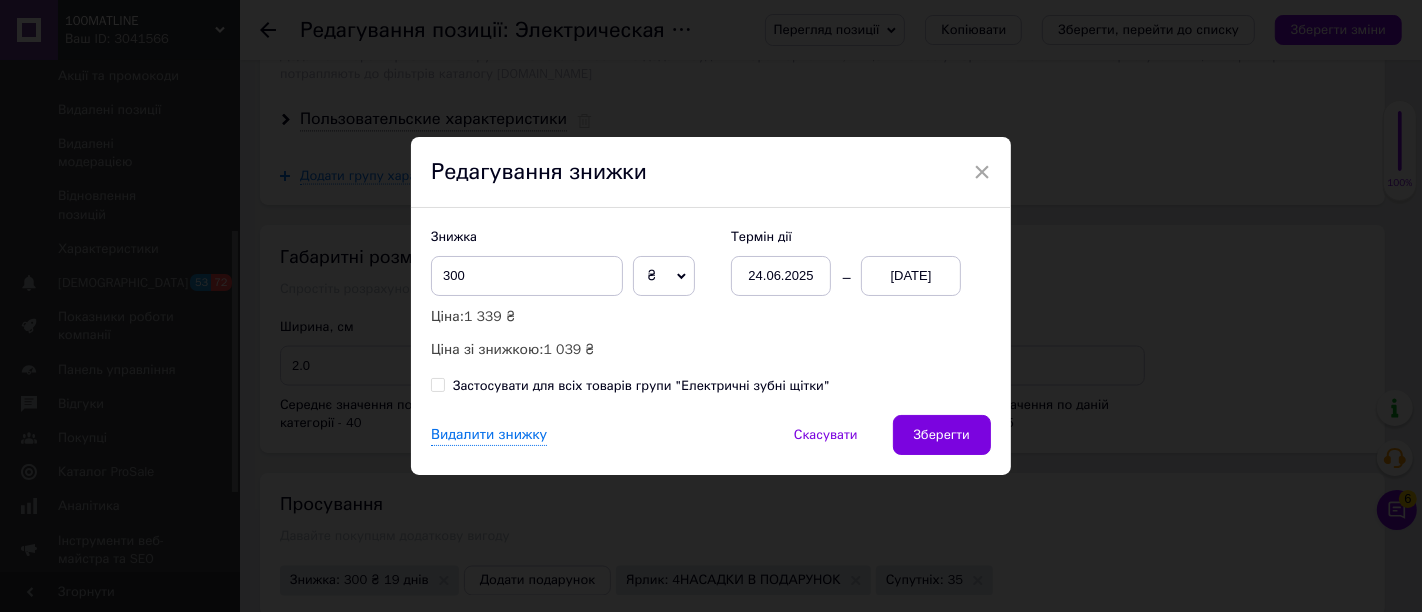 click on "24.06.2025" at bounding box center [781, 276] 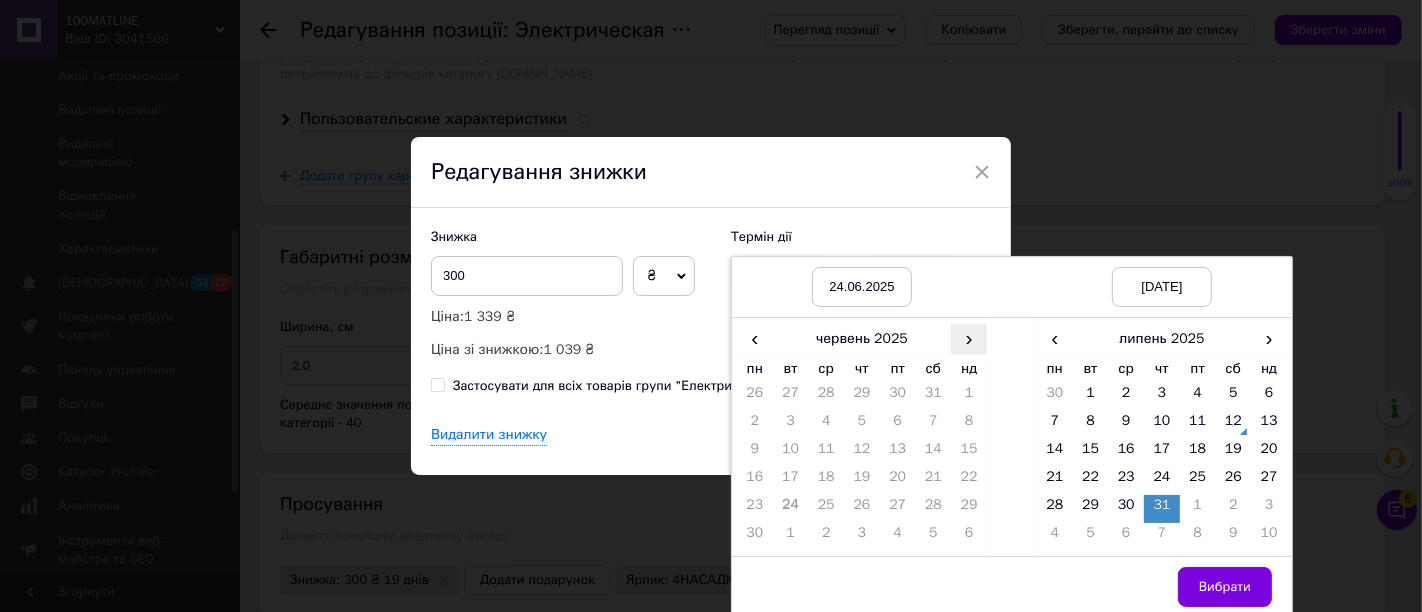 click on "›" at bounding box center [969, 338] 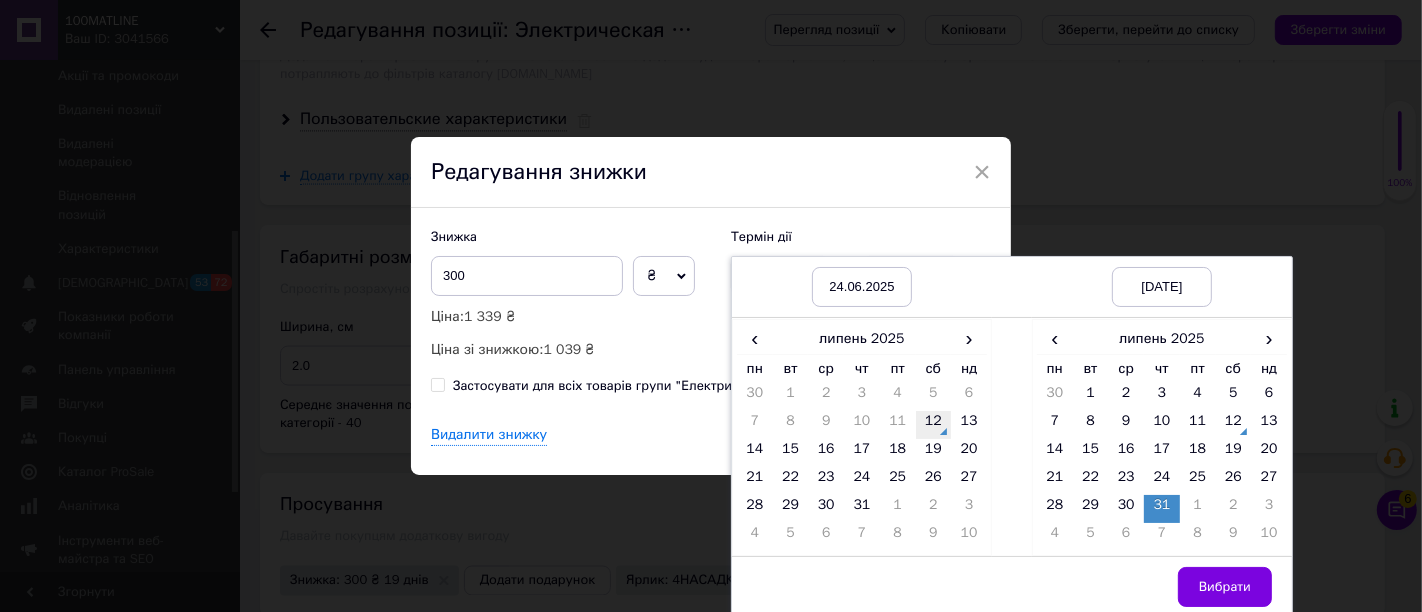 click on "12" at bounding box center [934, 425] 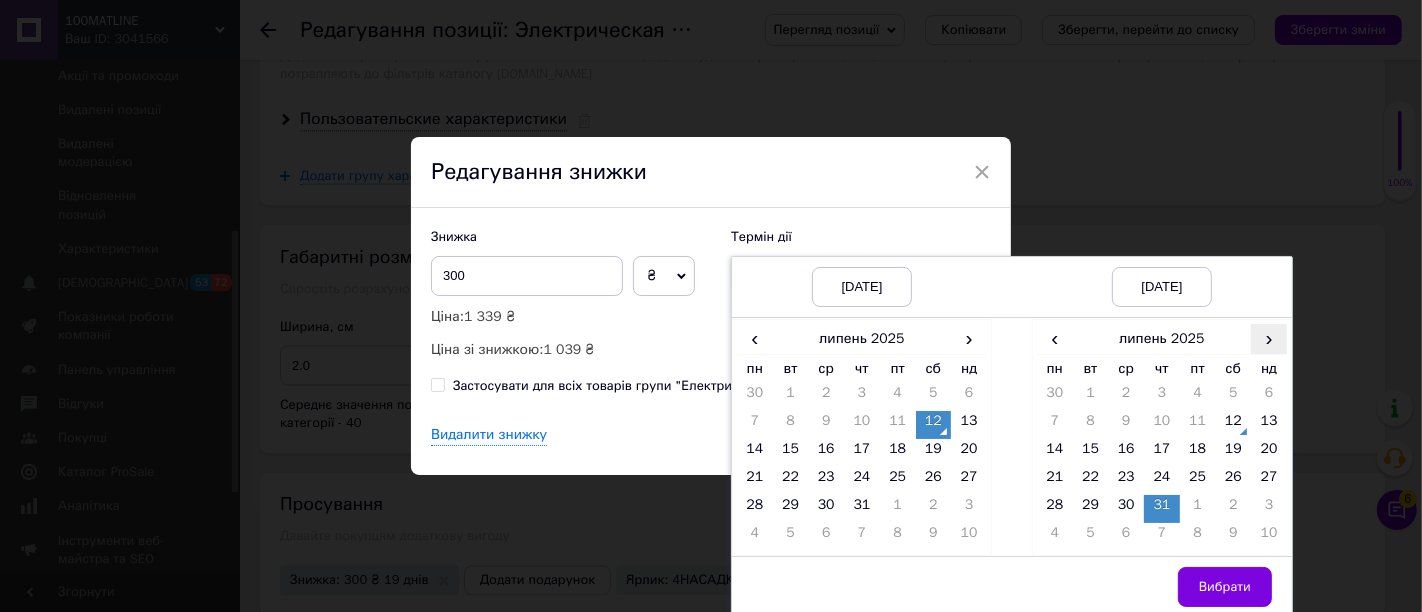 click on "›" at bounding box center (1269, 338) 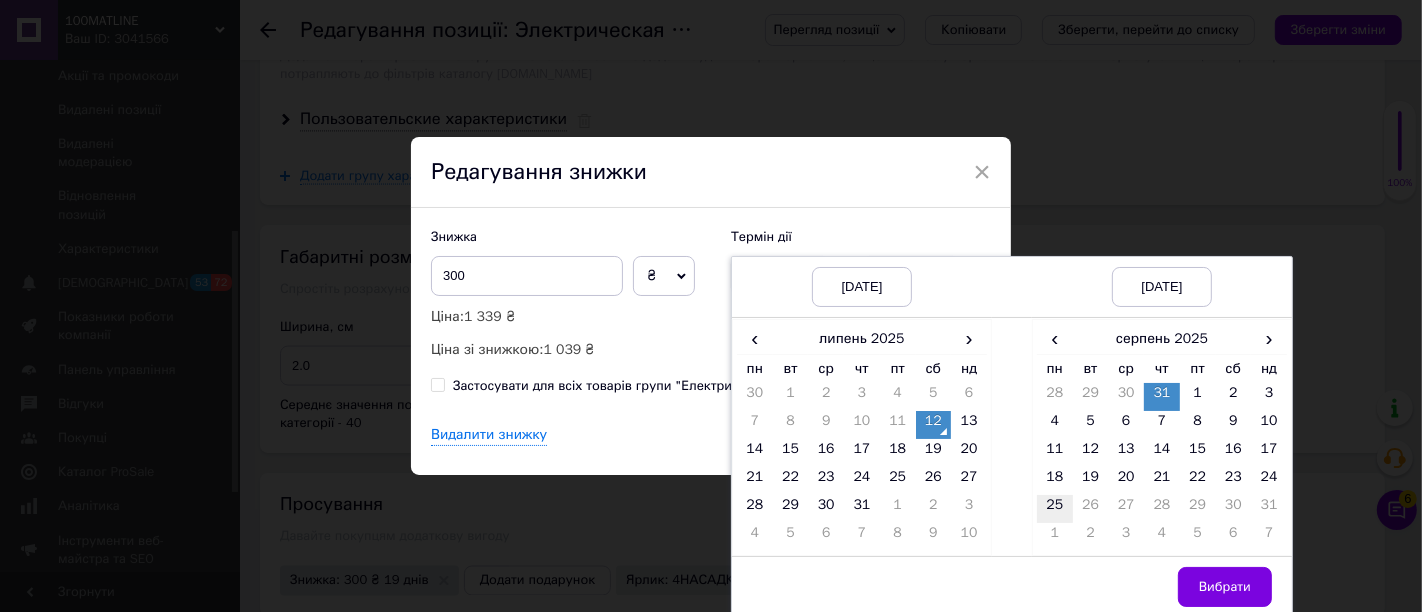 click on "25" at bounding box center (1055, 509) 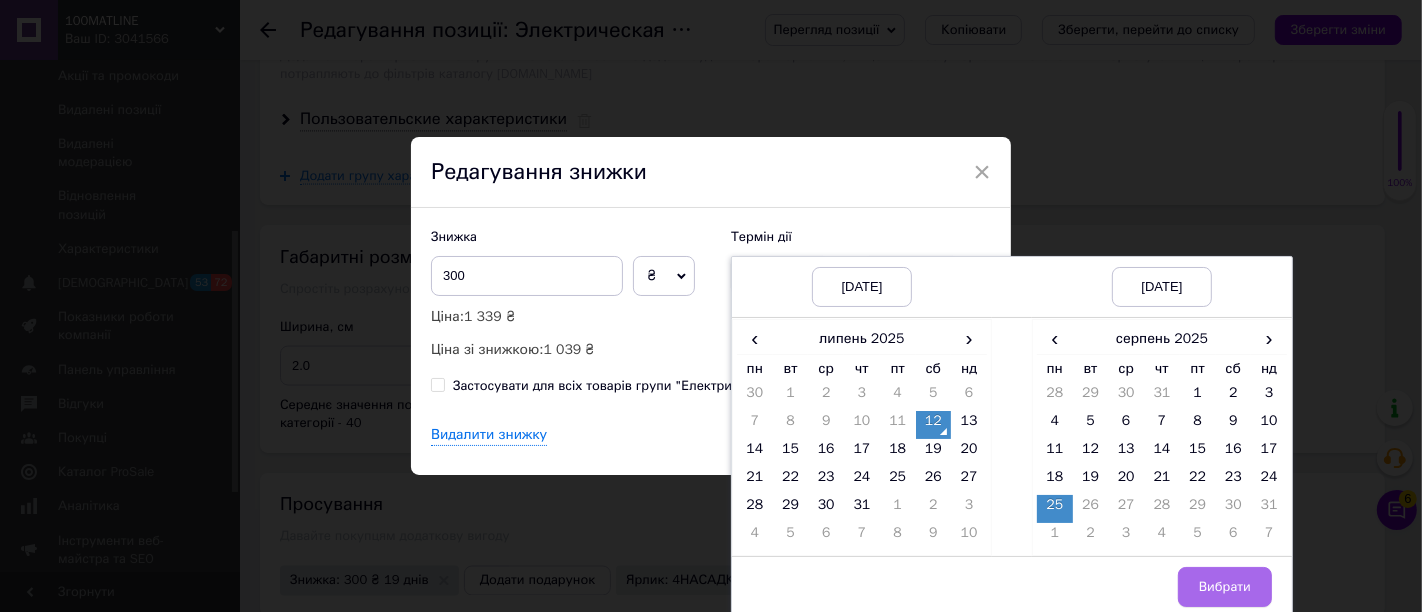 click on "Вибрати" at bounding box center (1225, 587) 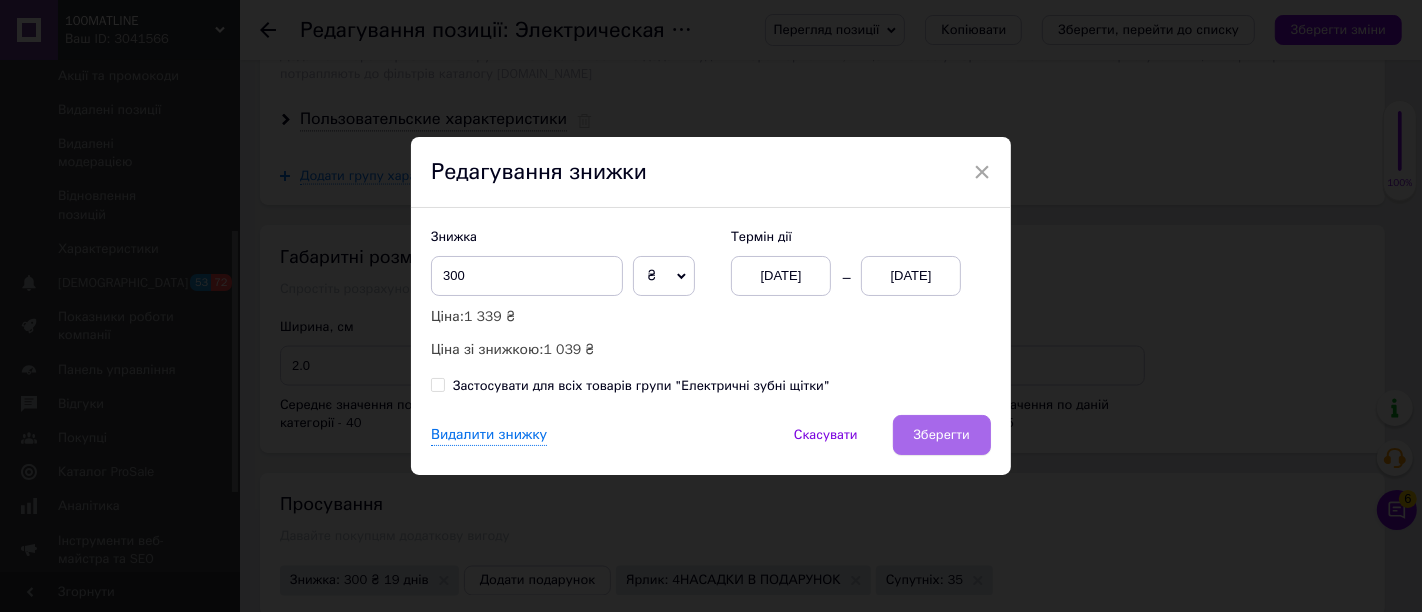 click on "Зберегти" at bounding box center (942, 435) 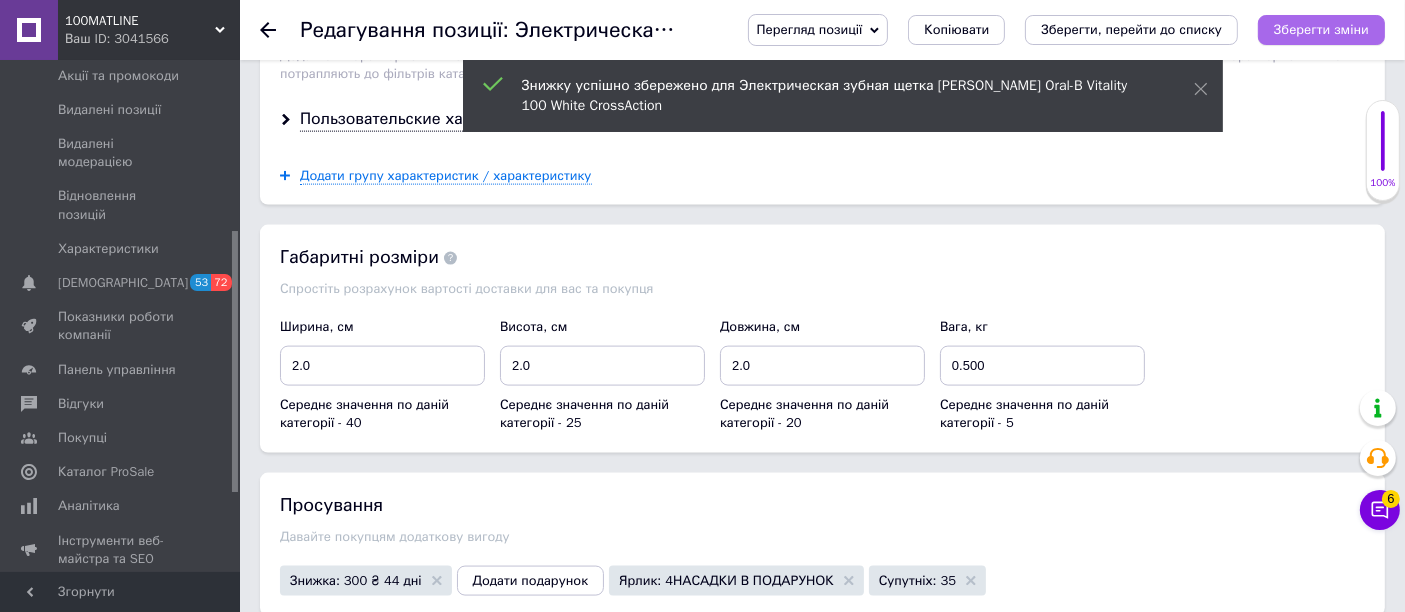 click on "Зберегти зміни" at bounding box center (1321, 29) 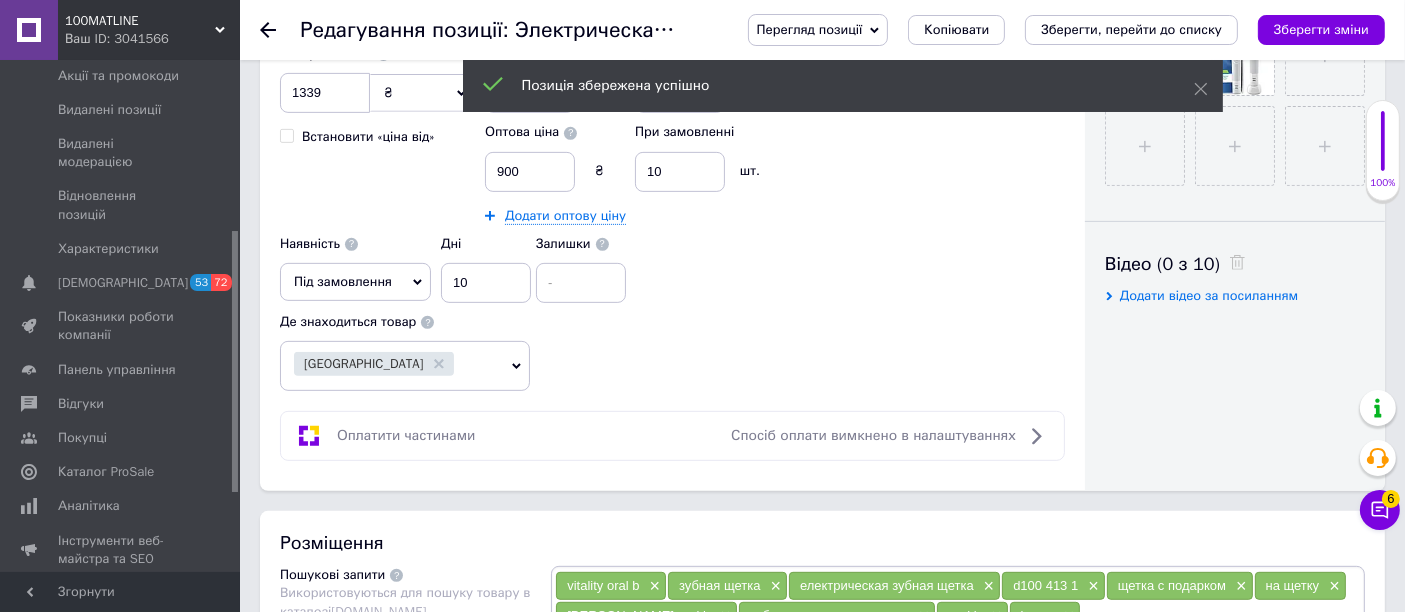 scroll, scrollTop: 708, scrollLeft: 0, axis: vertical 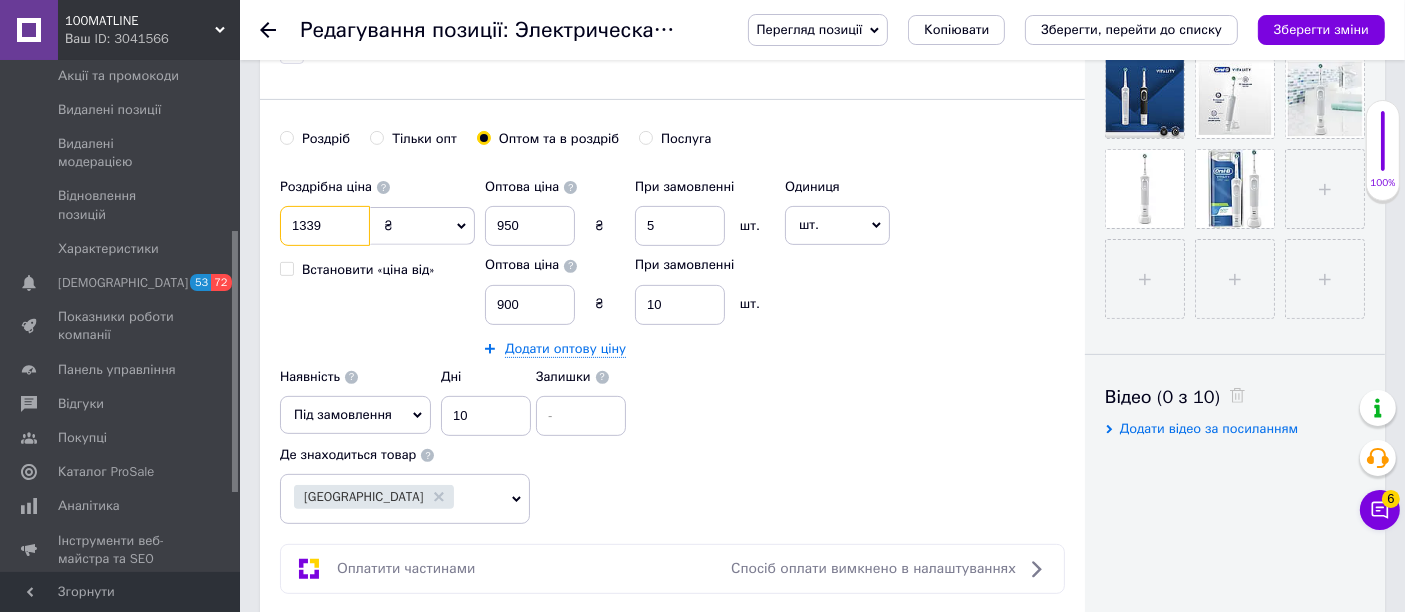 click on "1339" at bounding box center [325, 226] 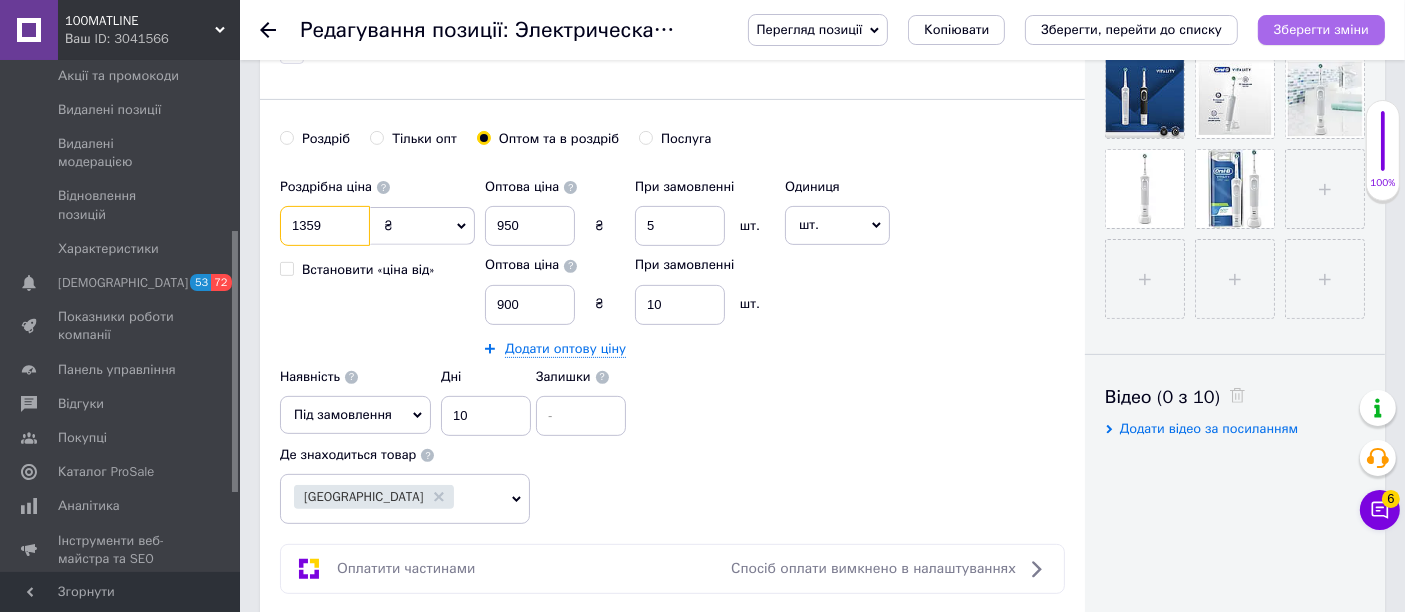 type on "1359" 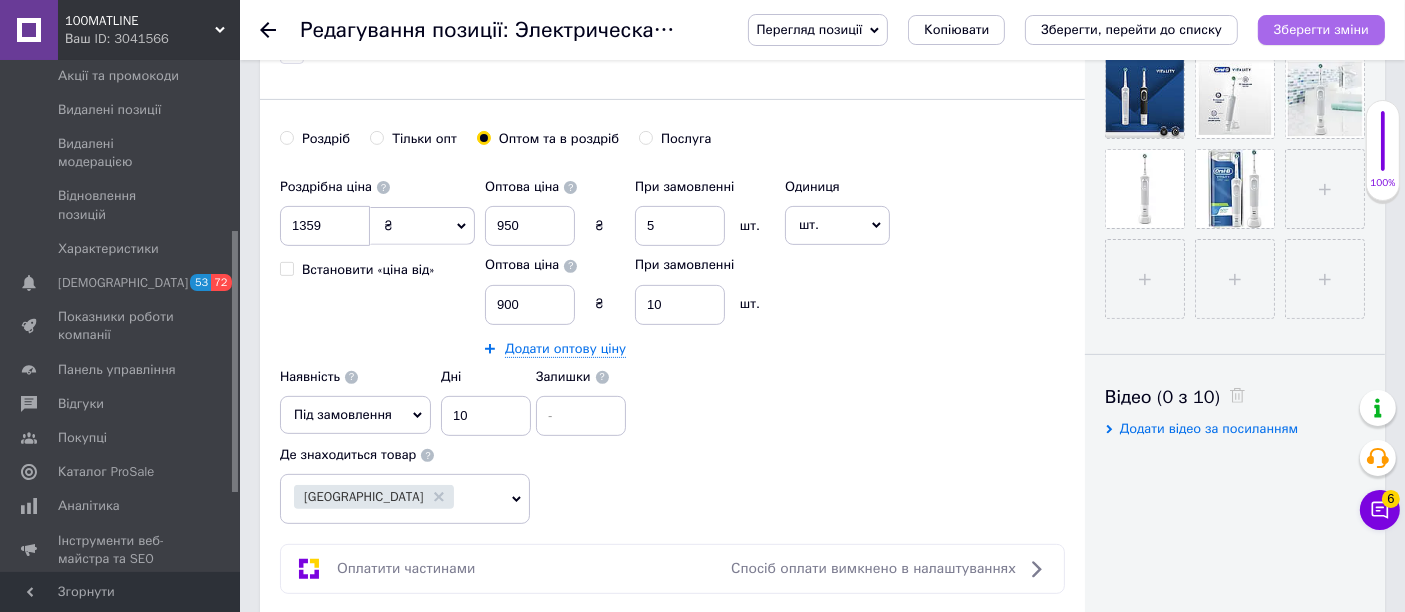 click on "Зберегти зміни" at bounding box center (1321, 30) 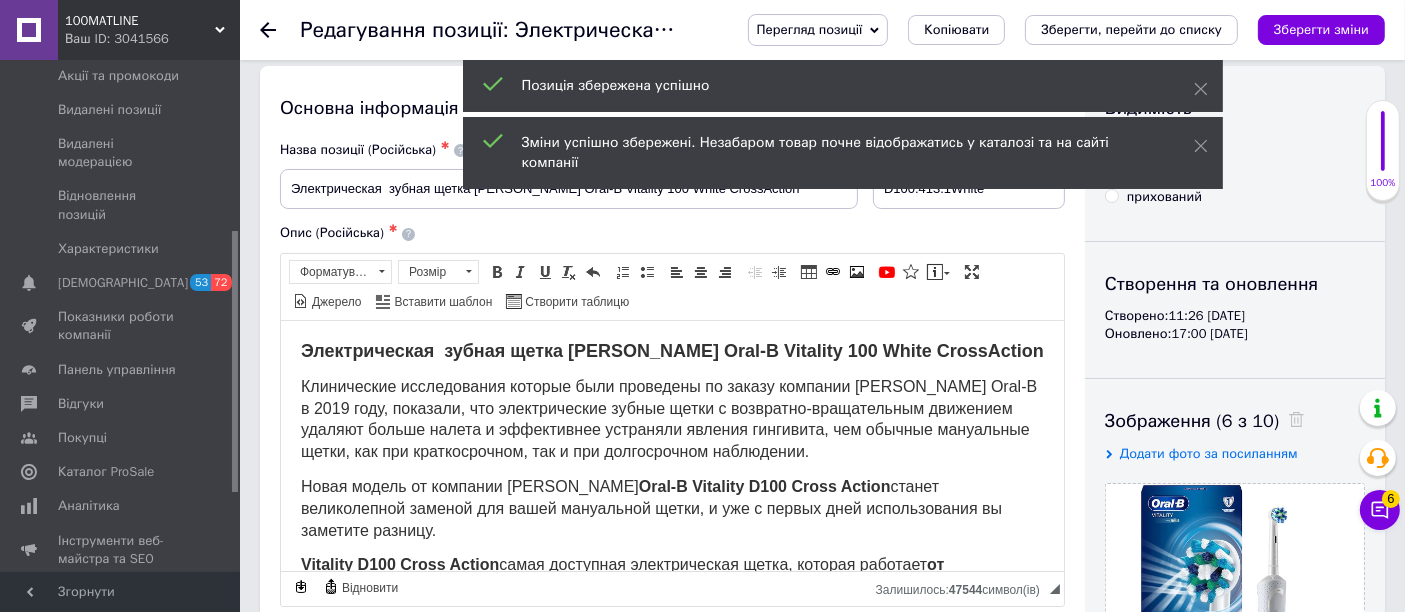 scroll, scrollTop: 0, scrollLeft: 0, axis: both 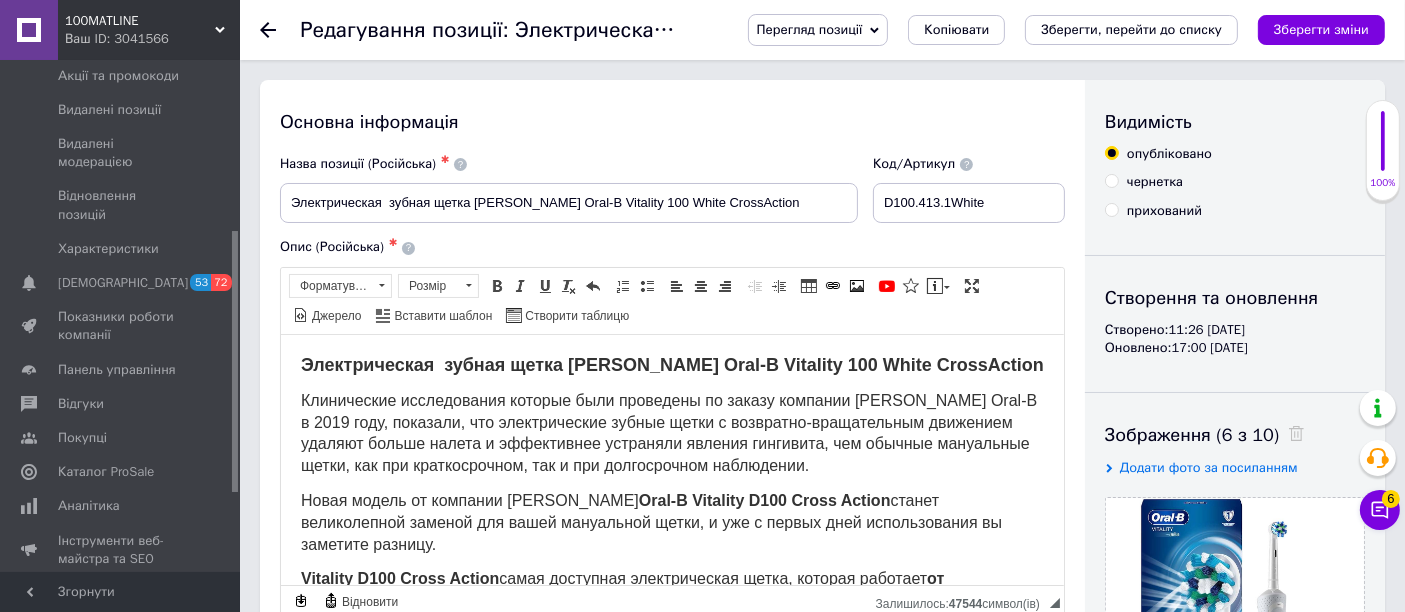 click on "Электрическая  зубная щетка [PERSON_NAME] Oral-B Vitality 100 White CrossAction" at bounding box center [671, 364] 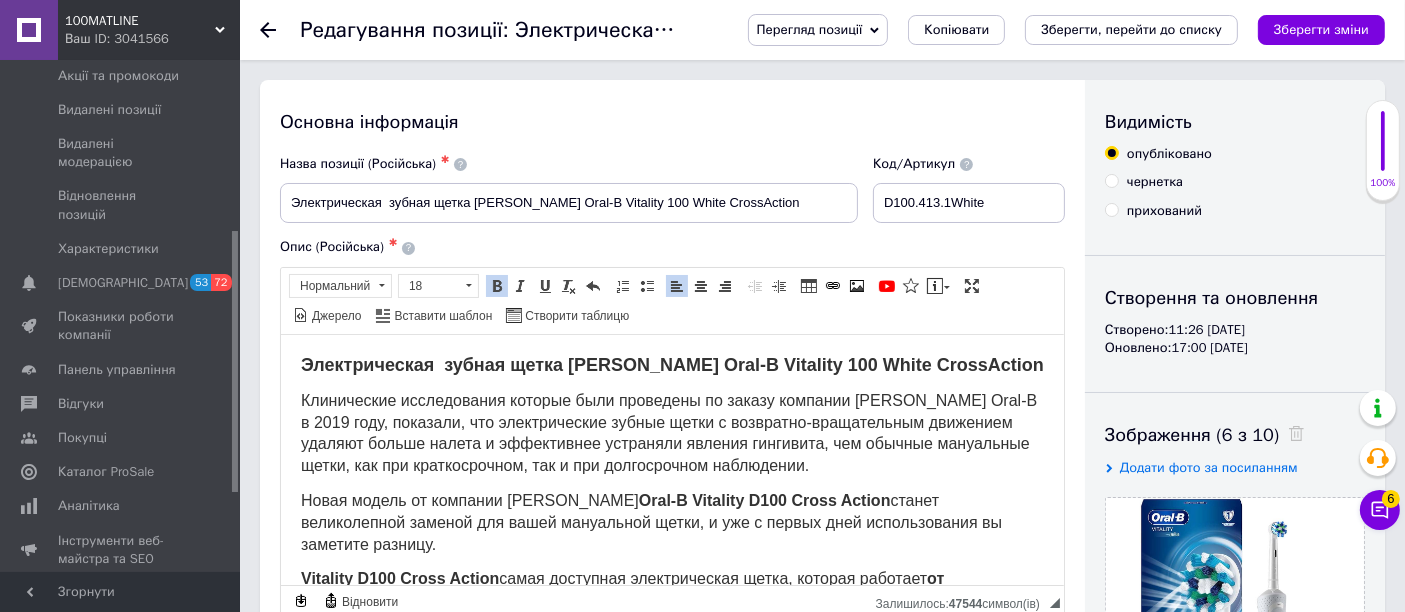 click on "Электрическая  зубная щетка [PERSON_NAME] Oral-B Vitality 100 White CrossAction" at bounding box center [671, 364] 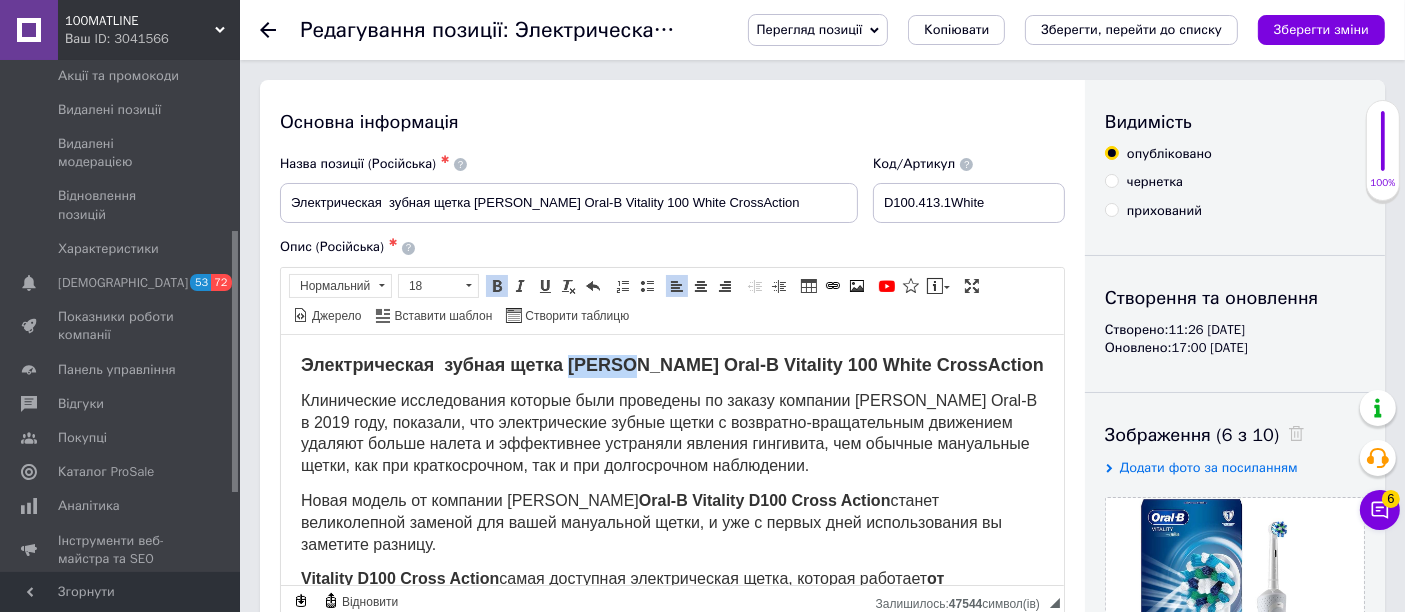 click on "Электрическая  зубная щетка [PERSON_NAME] Oral-B Vitality 100 White CrossAction" at bounding box center [671, 364] 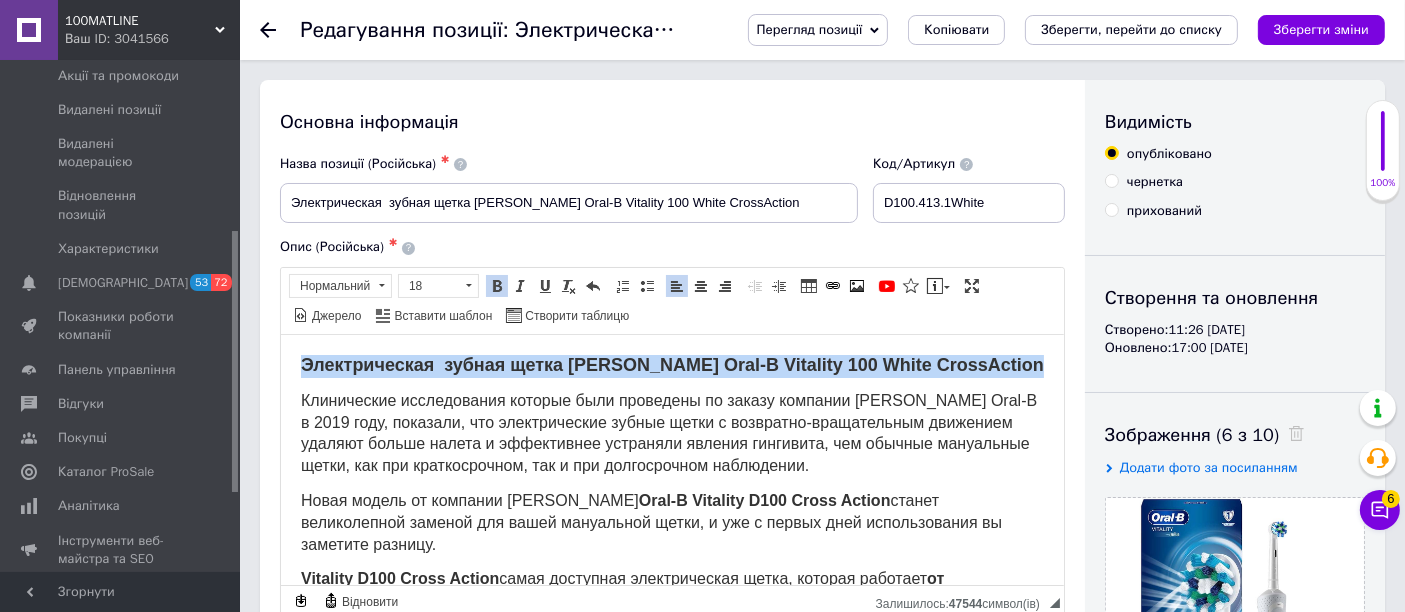 click on "Электрическая  зубная щетка [PERSON_NAME] Oral-B Vitality 100 White CrossAction" at bounding box center [671, 364] 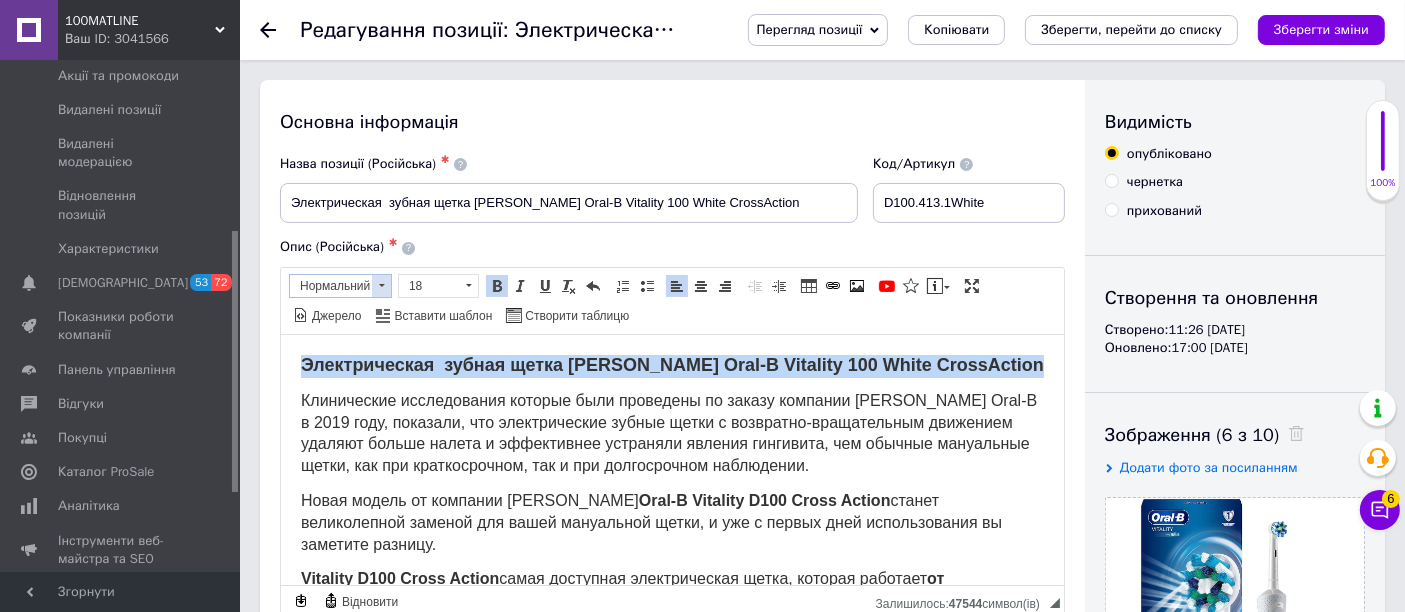 click on "Нормальний" at bounding box center (331, 286) 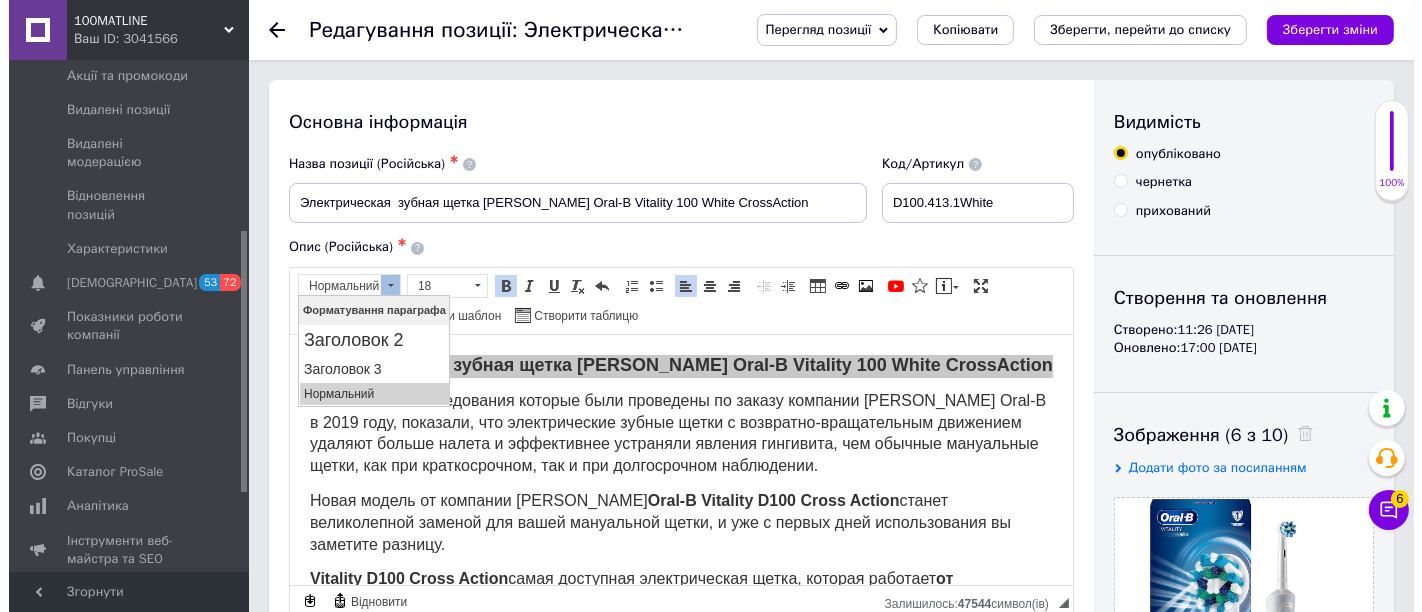 scroll, scrollTop: 0, scrollLeft: 0, axis: both 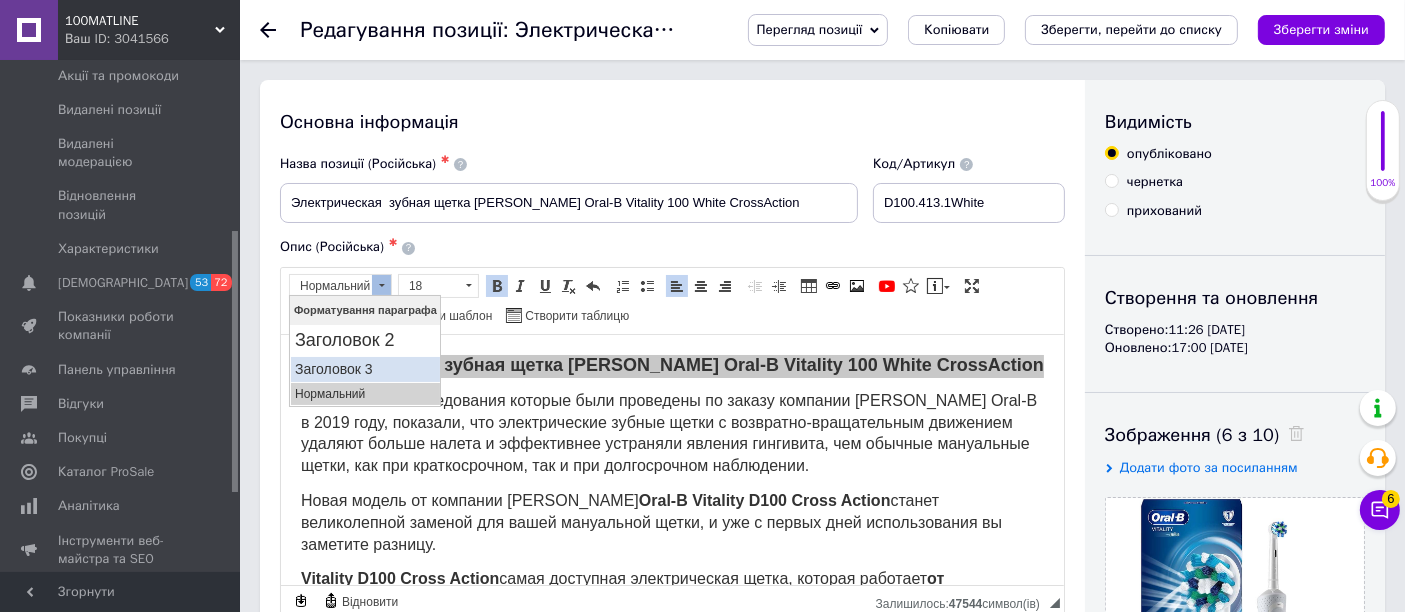 click on "Заголовок 3" at bounding box center [364, 368] 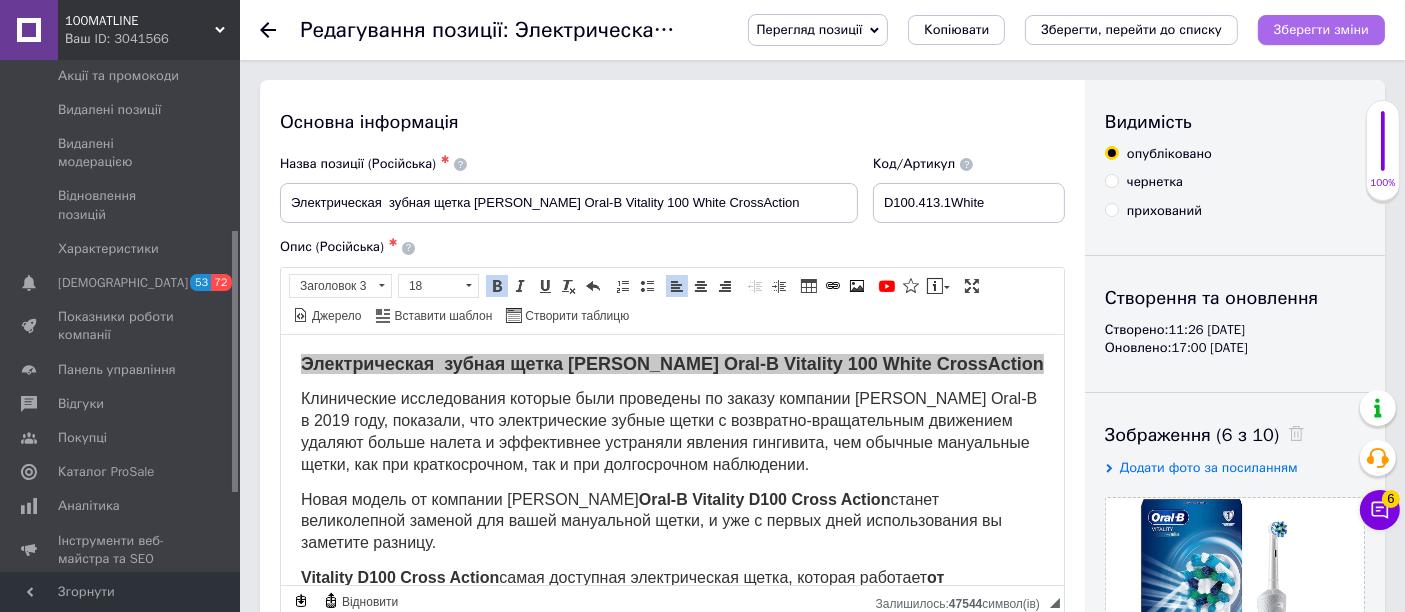 click on "Зберегти зміни" at bounding box center (1321, 29) 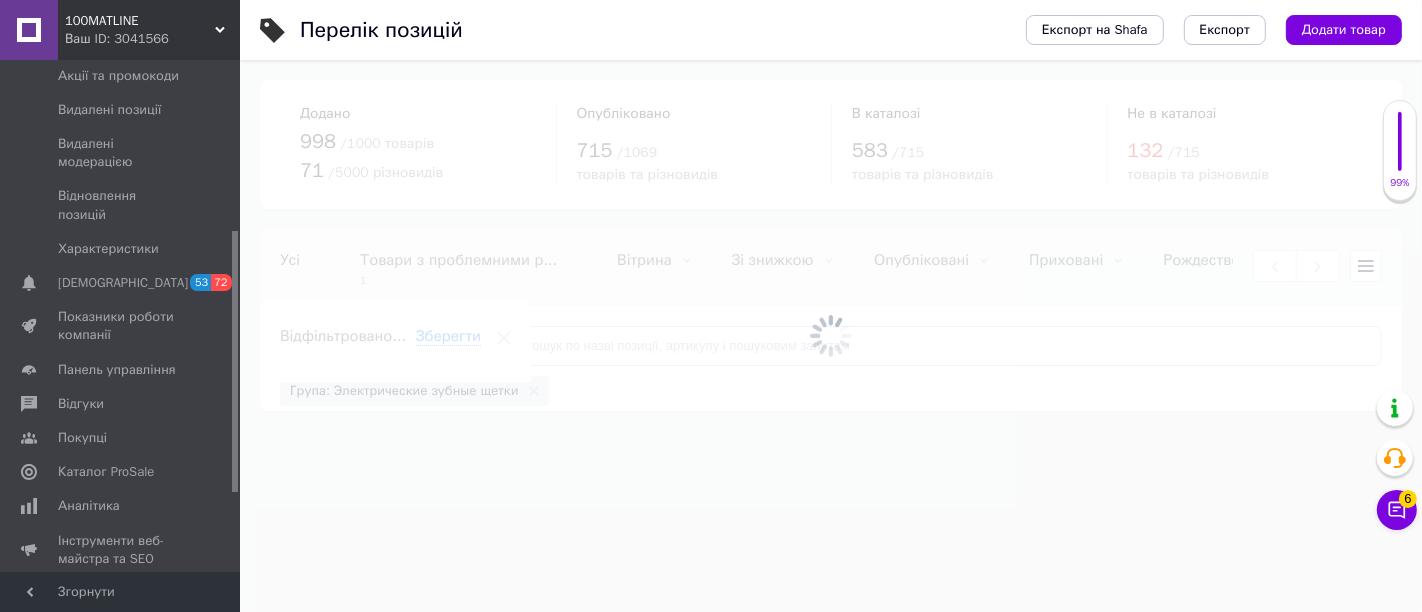 scroll, scrollTop: 0, scrollLeft: 400, axis: horizontal 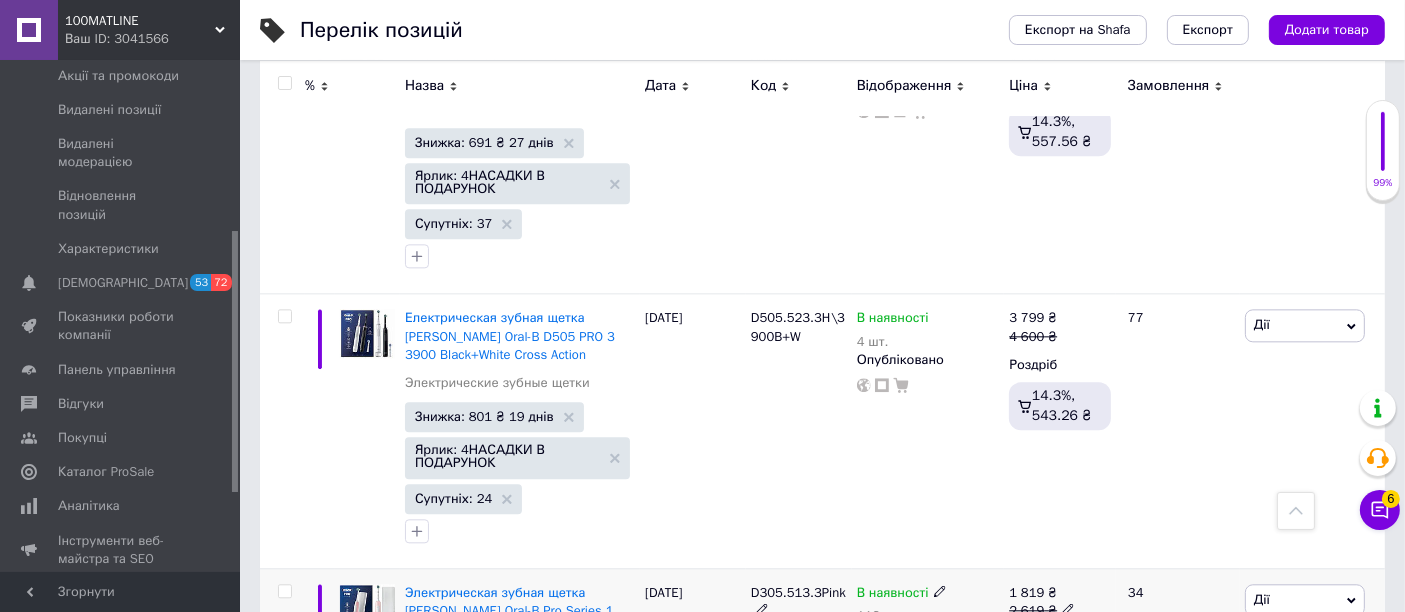 click 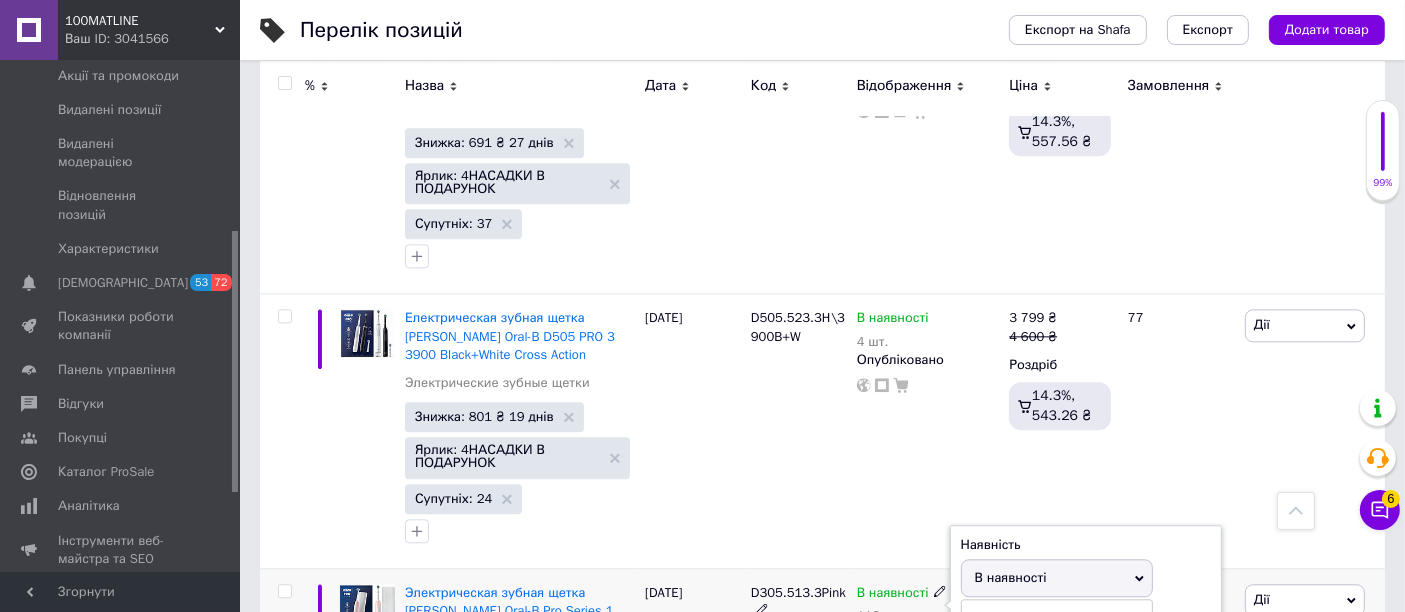 click on "В наявності" at bounding box center [1011, 577] 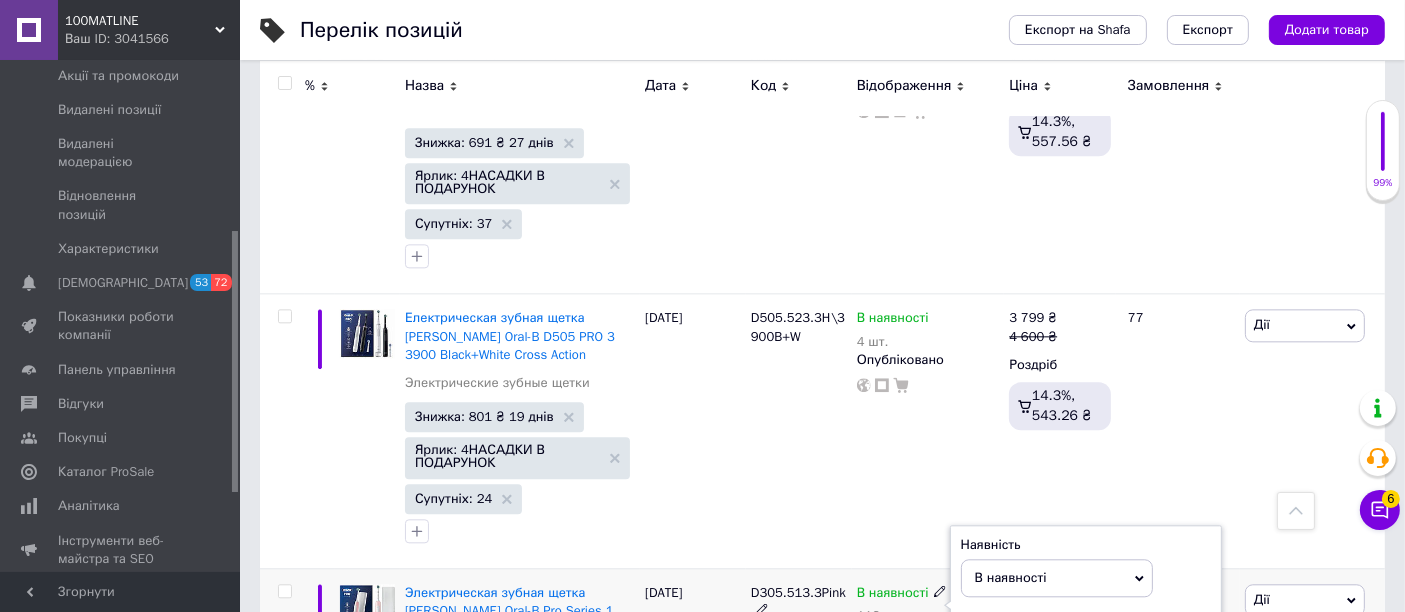 click on "112" at bounding box center [1037, 655] 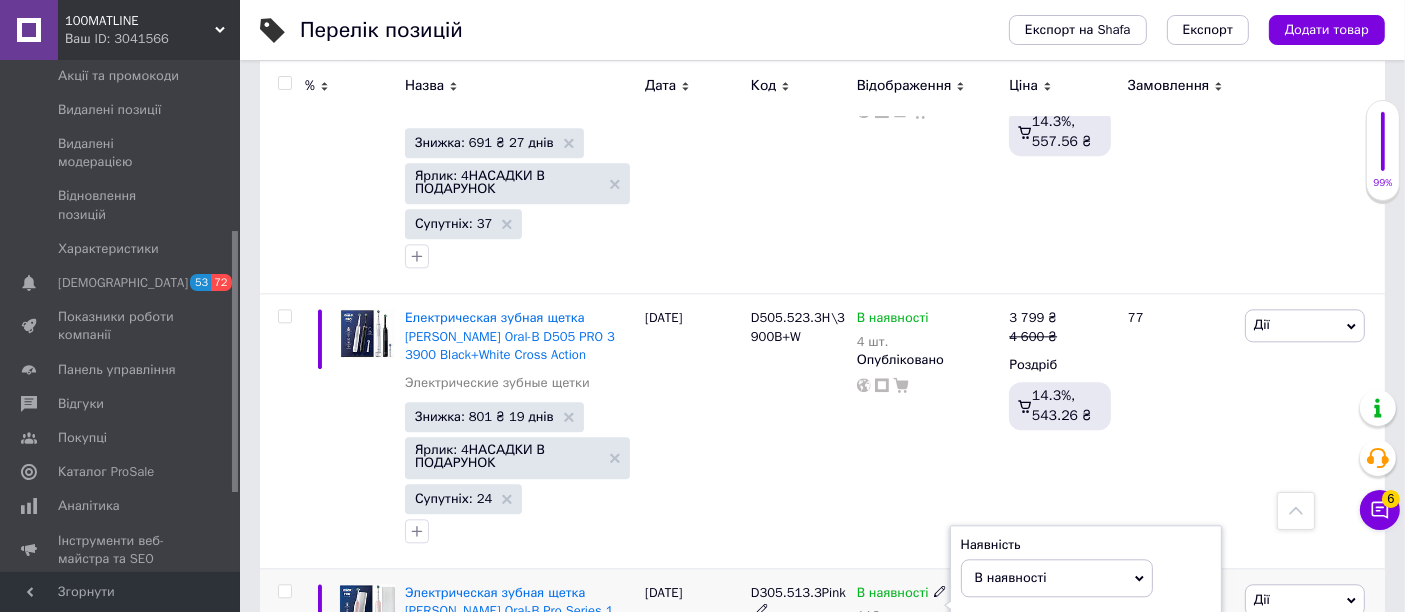 type on "12" 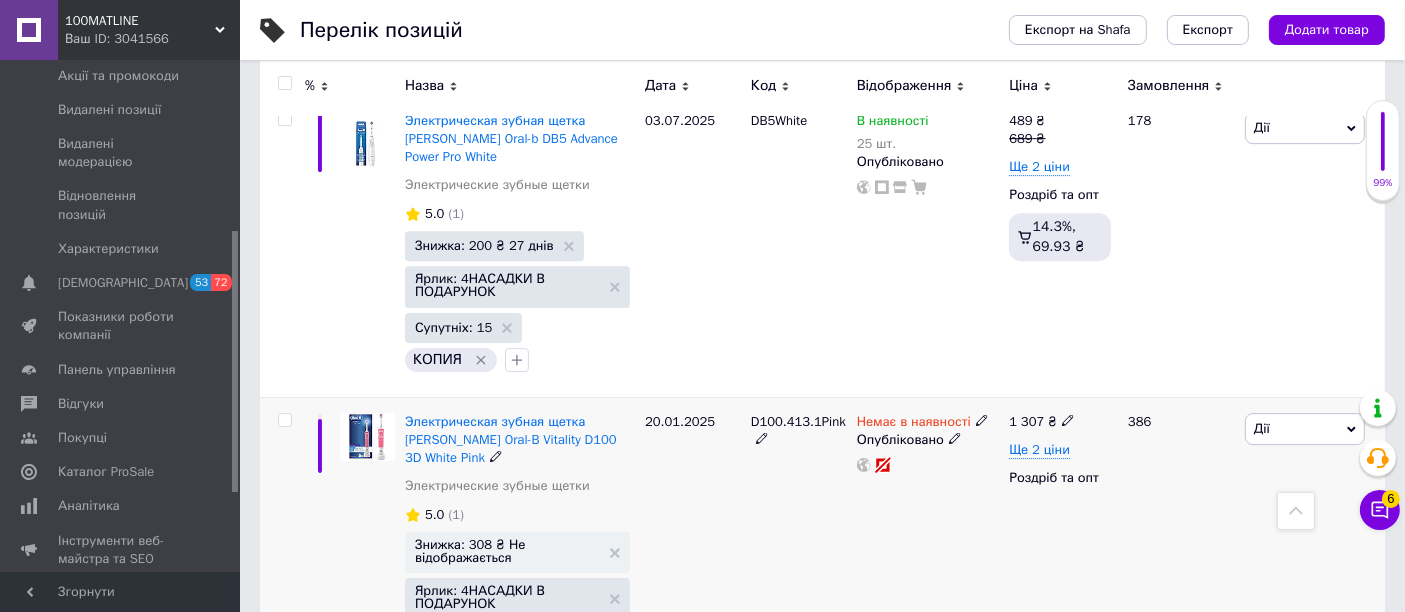 scroll, scrollTop: 6666, scrollLeft: 0, axis: vertical 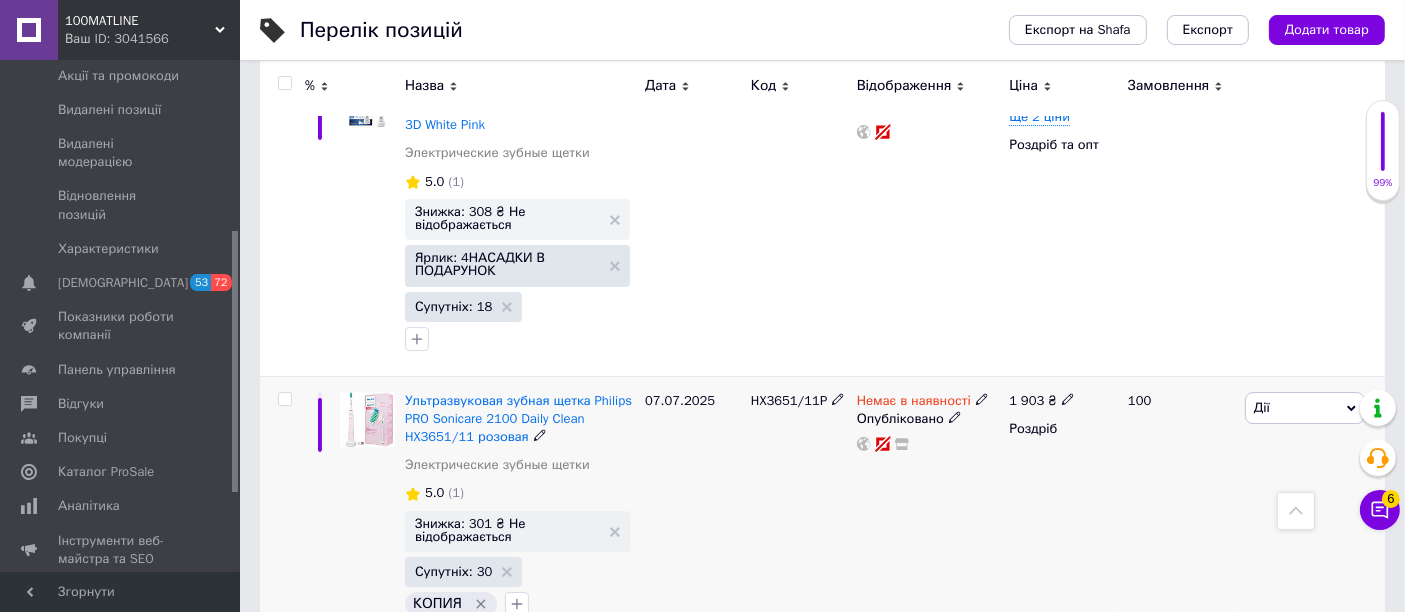 click on "Немає в наявності" at bounding box center [928, 401] 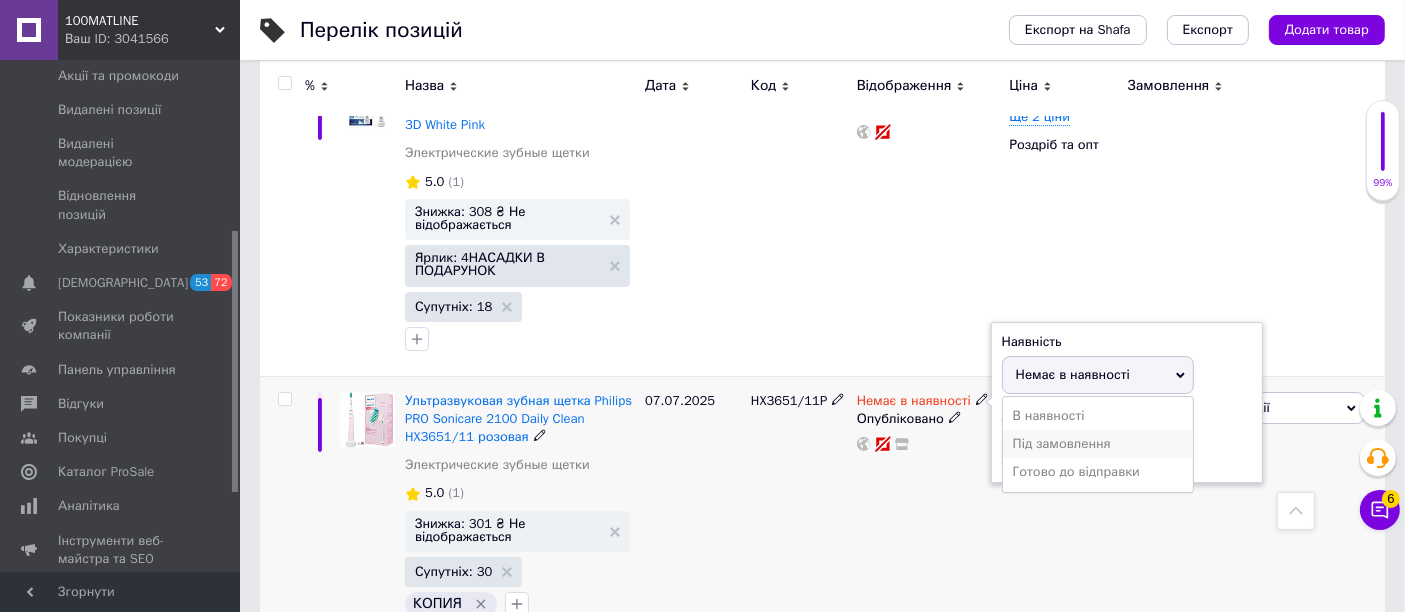 click on "Під замовлення" at bounding box center (1098, 444) 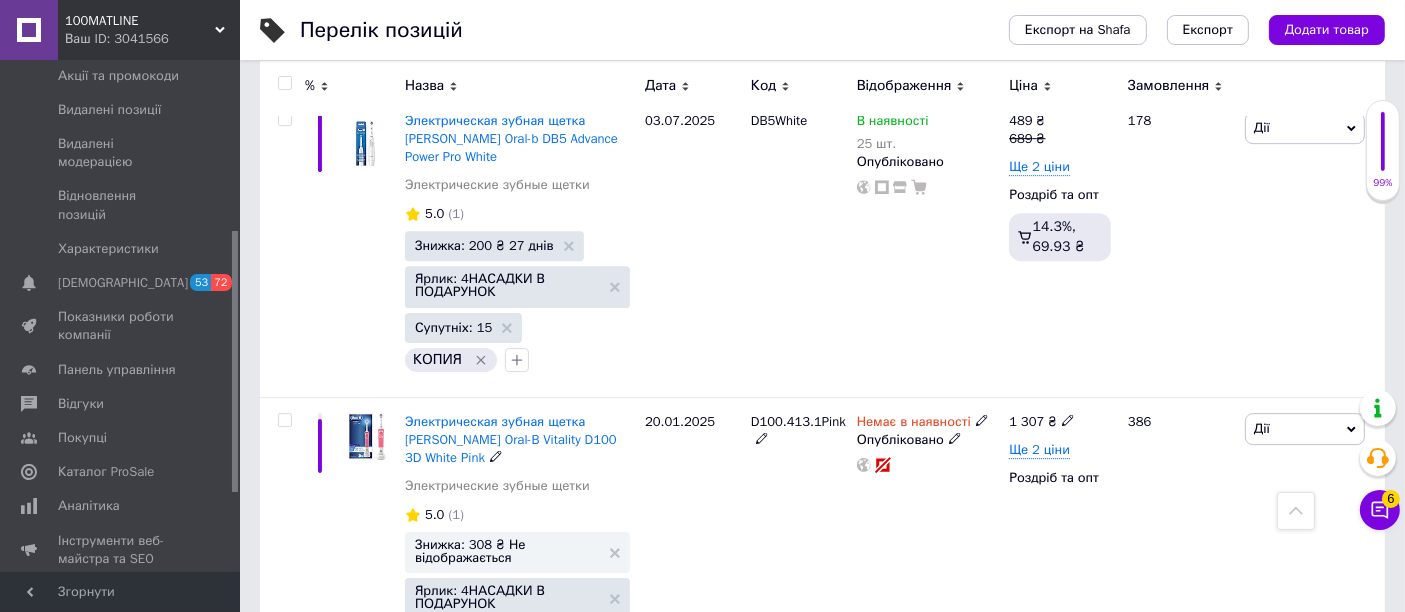scroll, scrollTop: 6666, scrollLeft: 0, axis: vertical 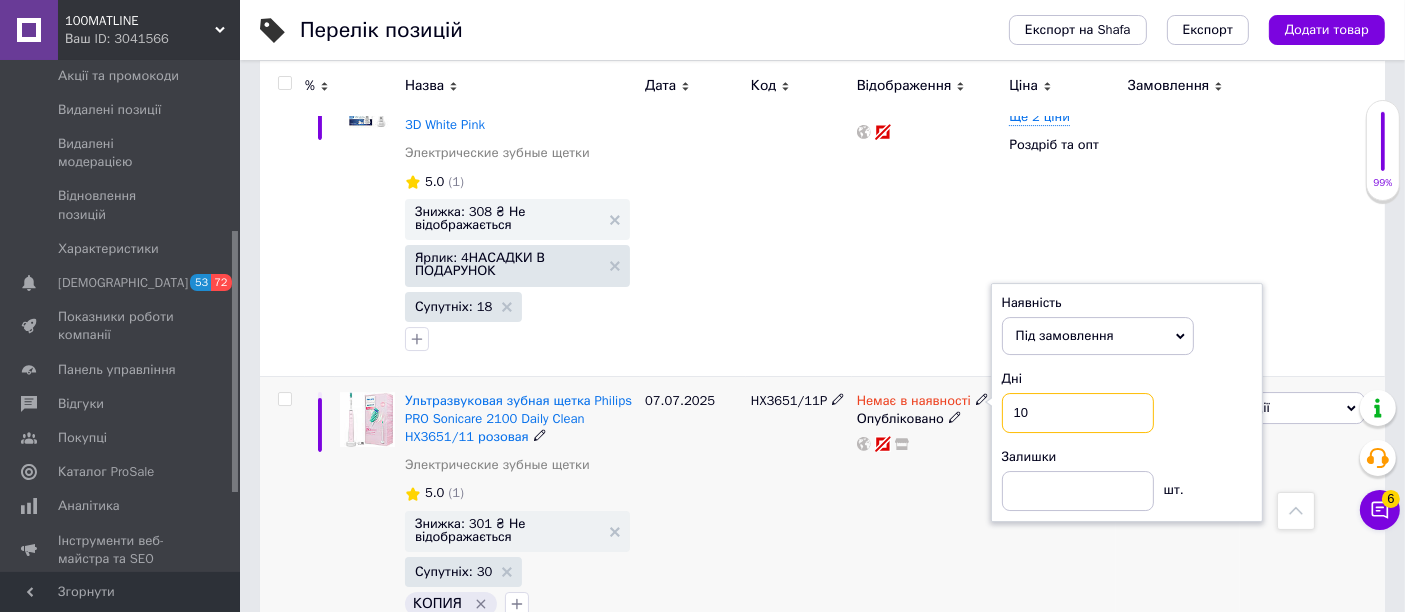 click on "10" at bounding box center [1078, 413] 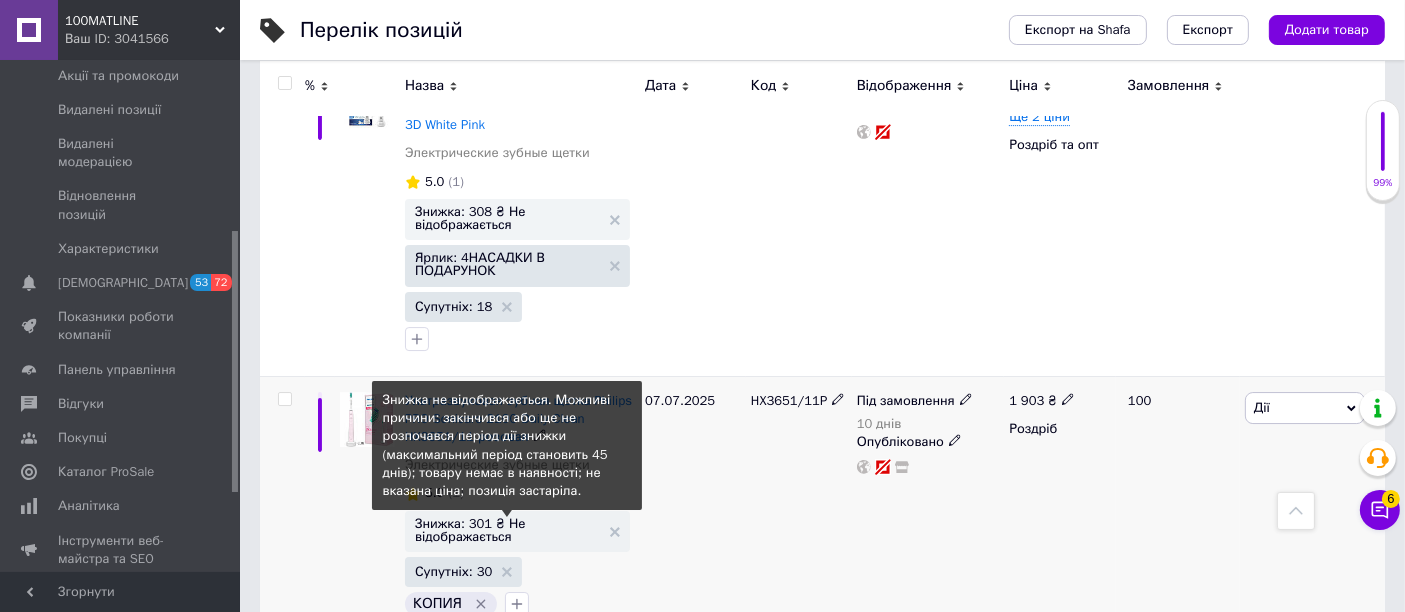 click on "Знижка: 301 ₴ Не відображається" at bounding box center (507, 530) 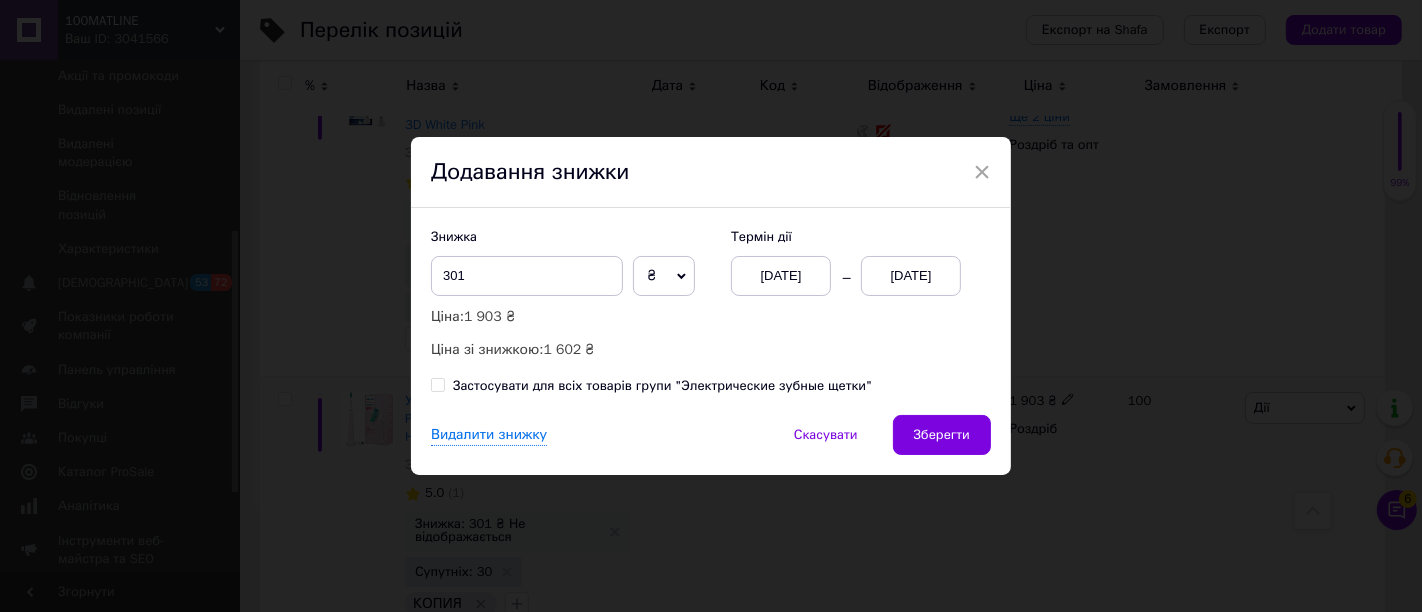 click on "[DATE]" at bounding box center (911, 276) 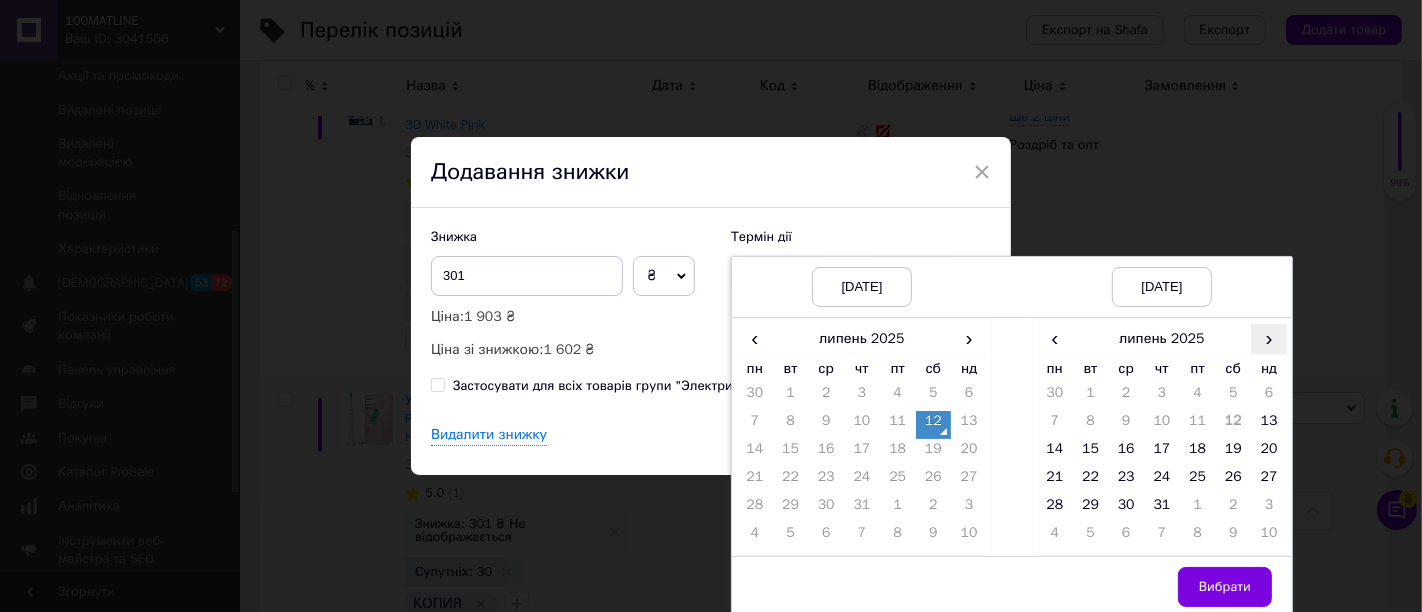 click on "›" at bounding box center [1269, 338] 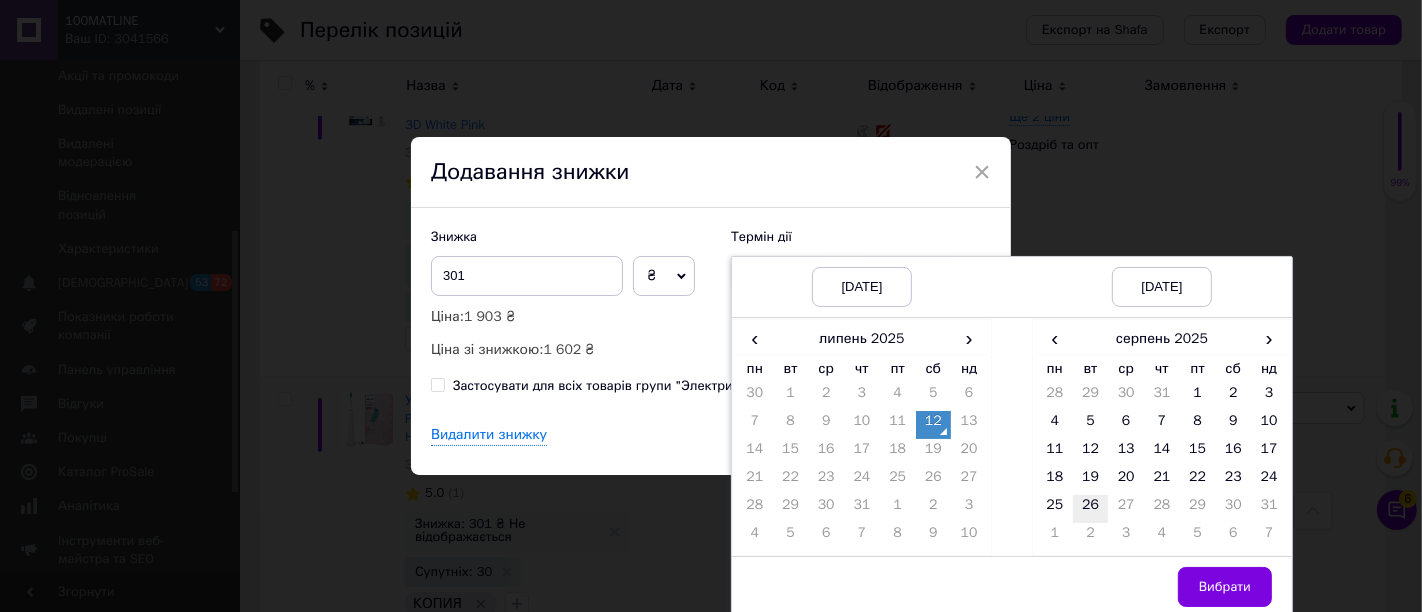 click on "26" at bounding box center [1091, 509] 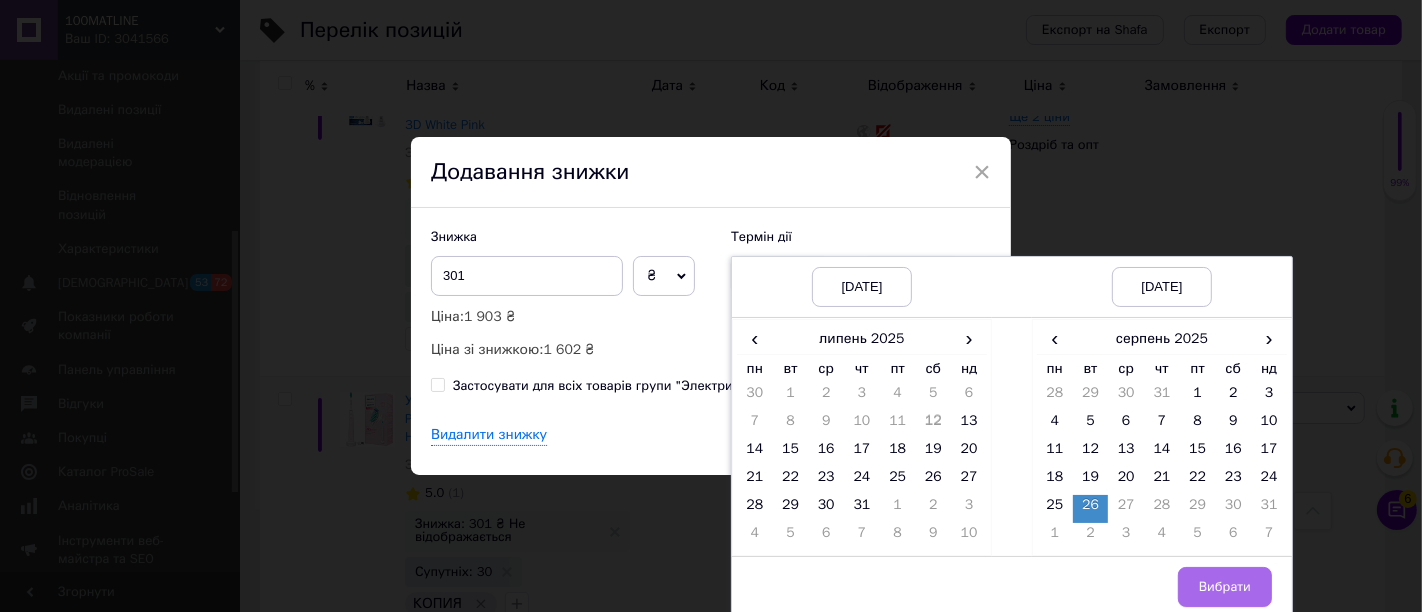 click on "Вибрати" at bounding box center (1225, 587) 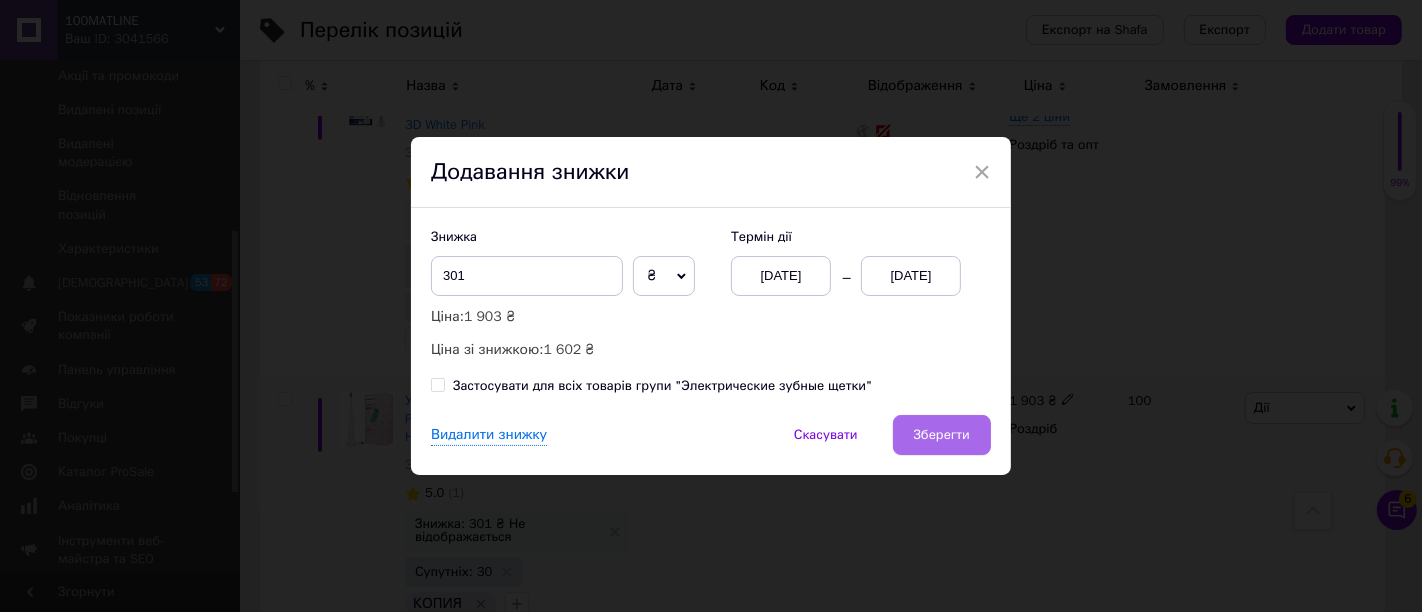 click on "Зберегти" at bounding box center (942, 435) 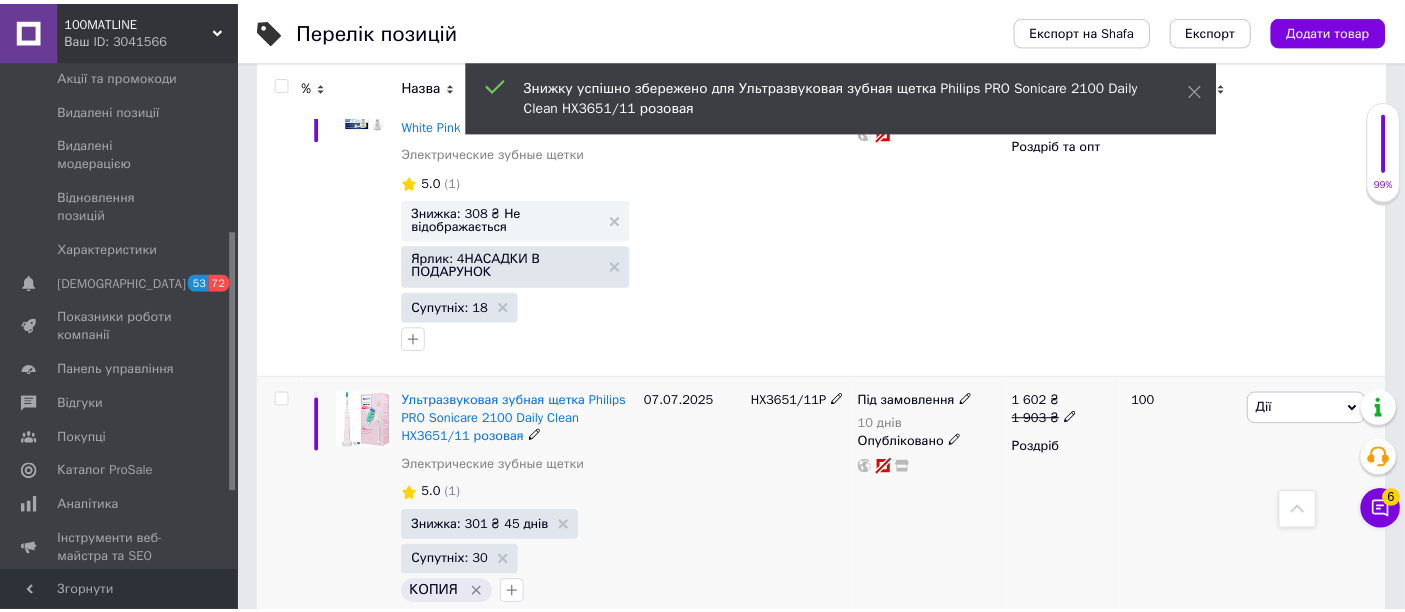 scroll, scrollTop: 0, scrollLeft: 417, axis: horizontal 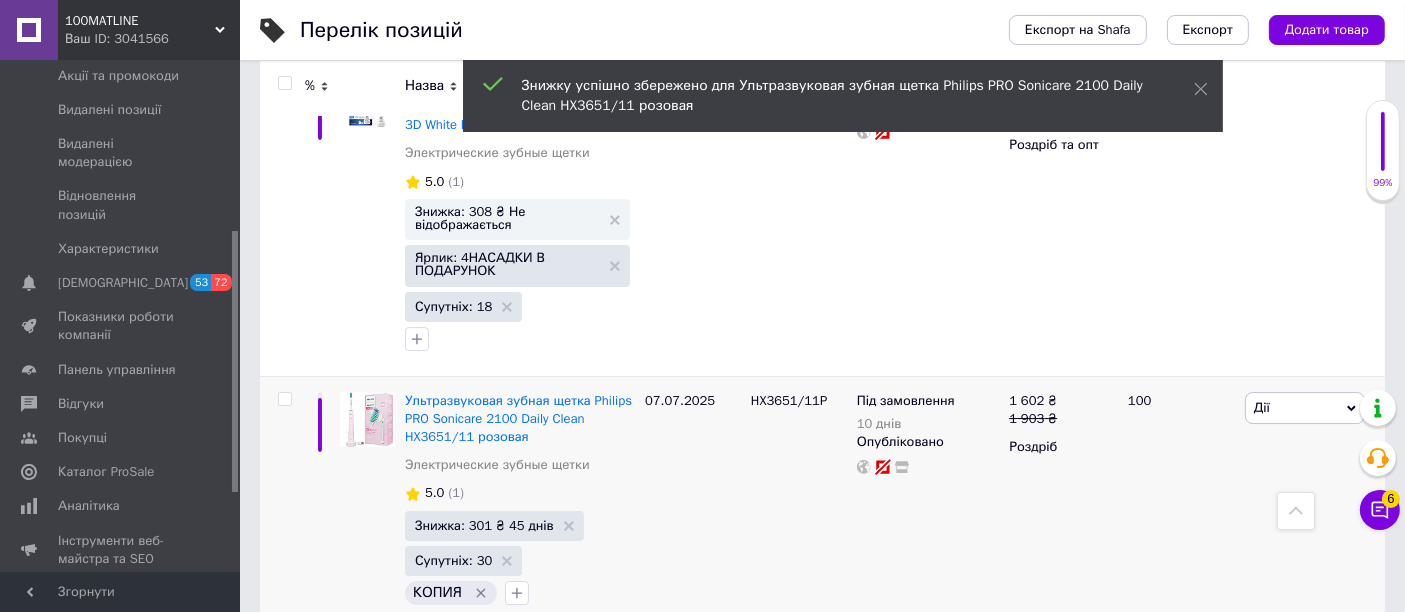 click 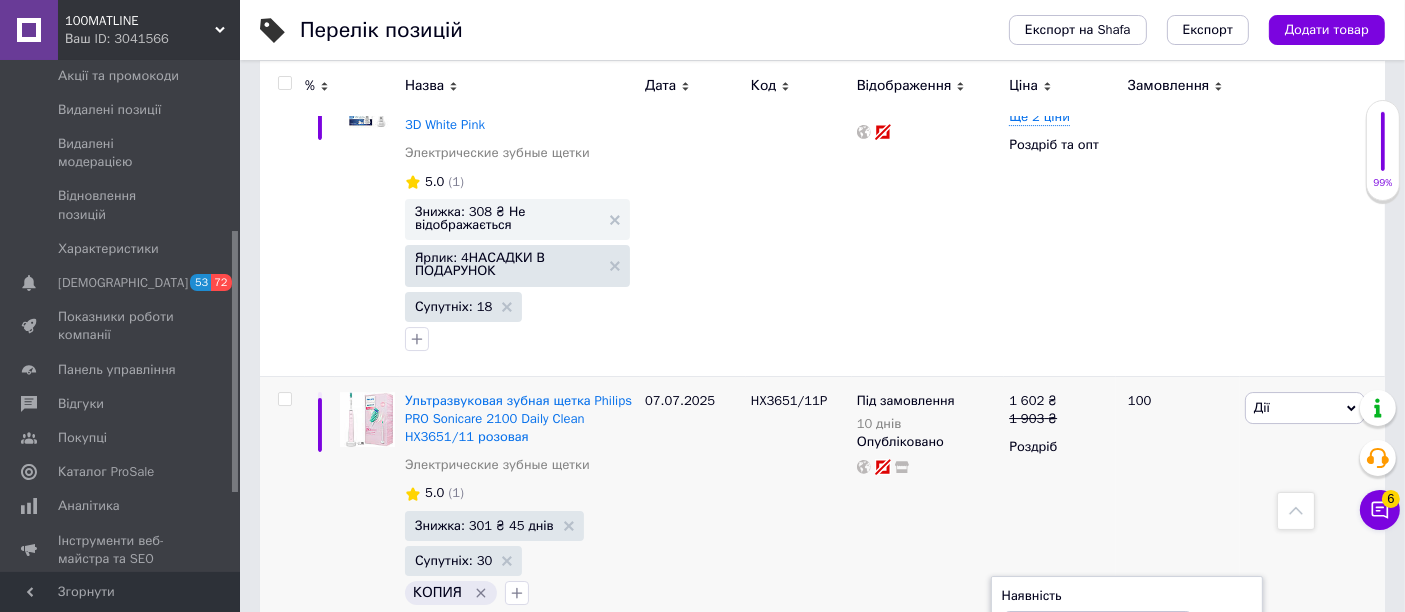 click on "Під замовлення" at bounding box center [1098, 699] 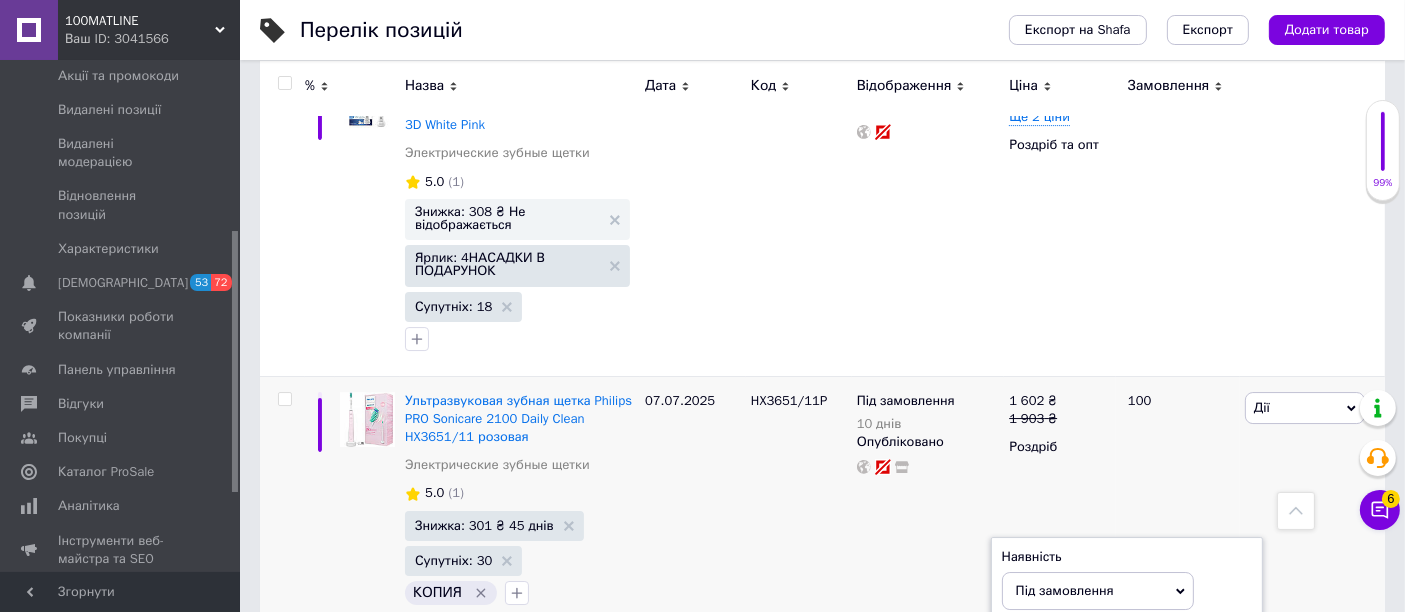 click on "3" at bounding box center (1078, 668) 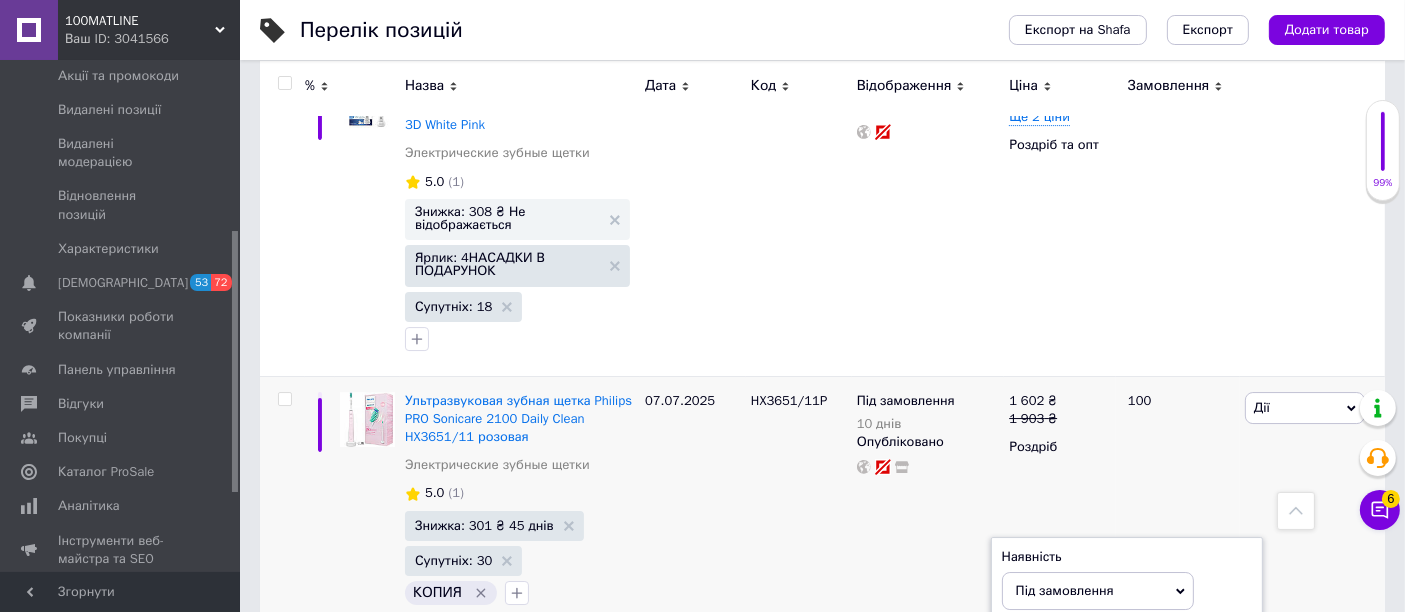 type on "10" 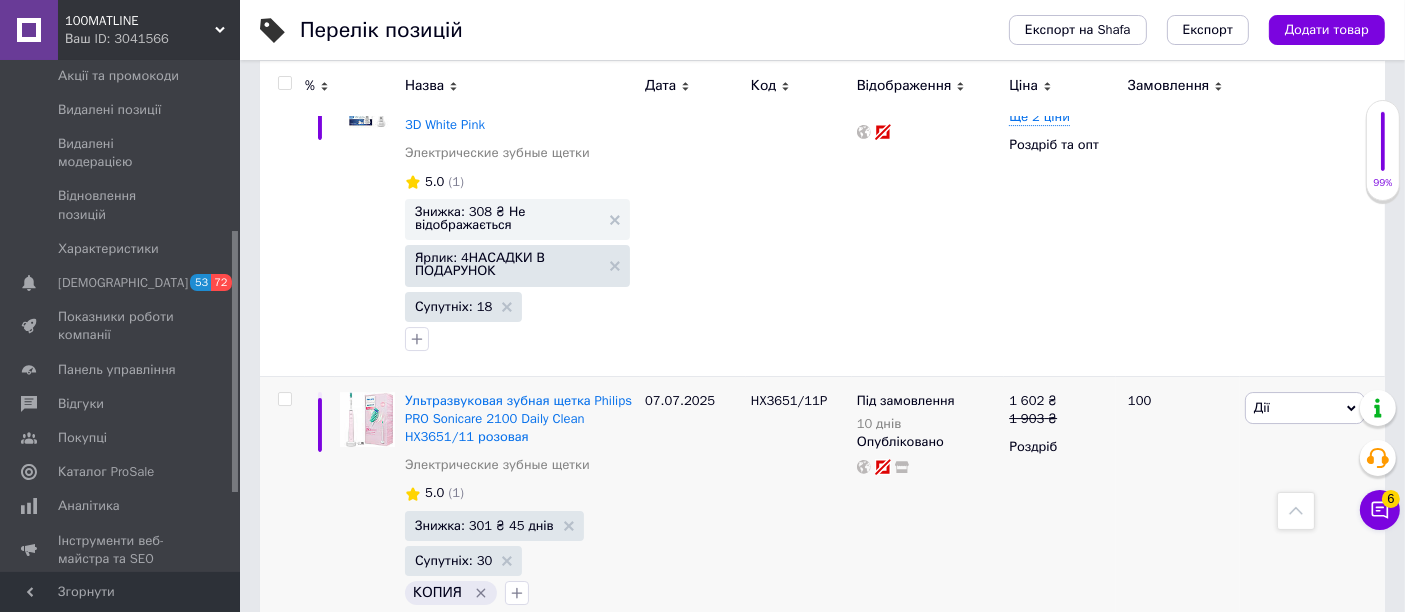 click on "Знижка: 301 ₴ Не відображається" at bounding box center (517, 786) 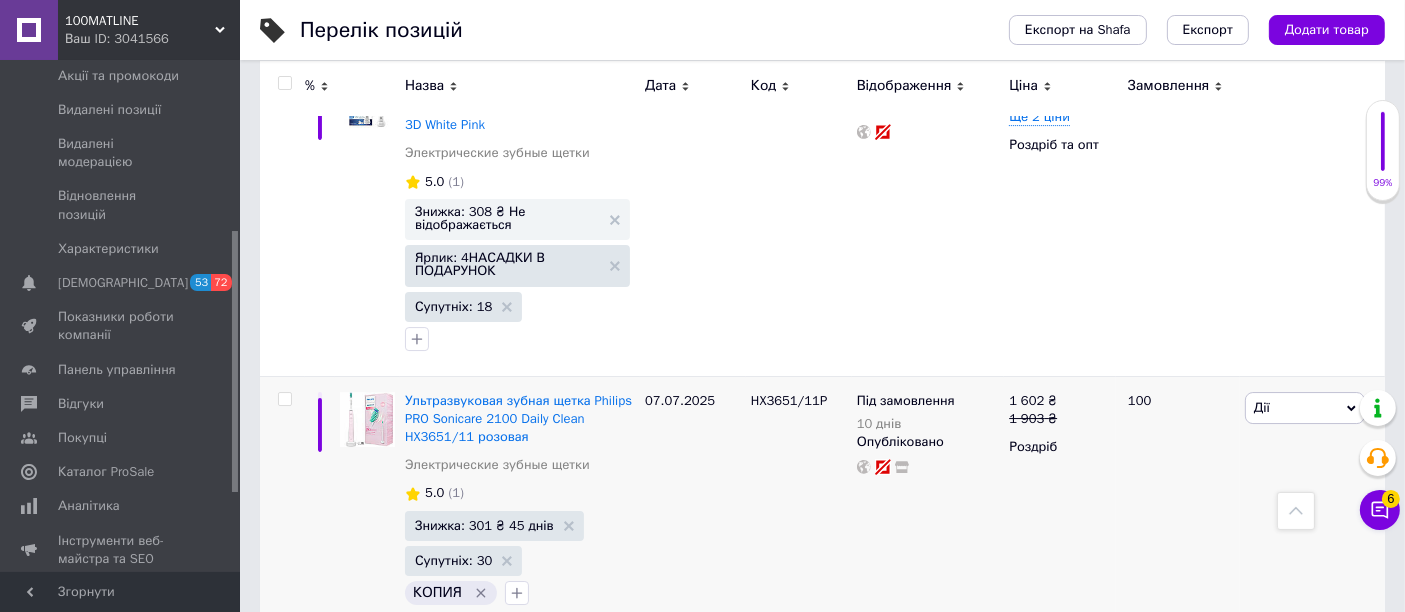 click on "Знижка: 301 ₴ Не відображається" at bounding box center (507, 785) 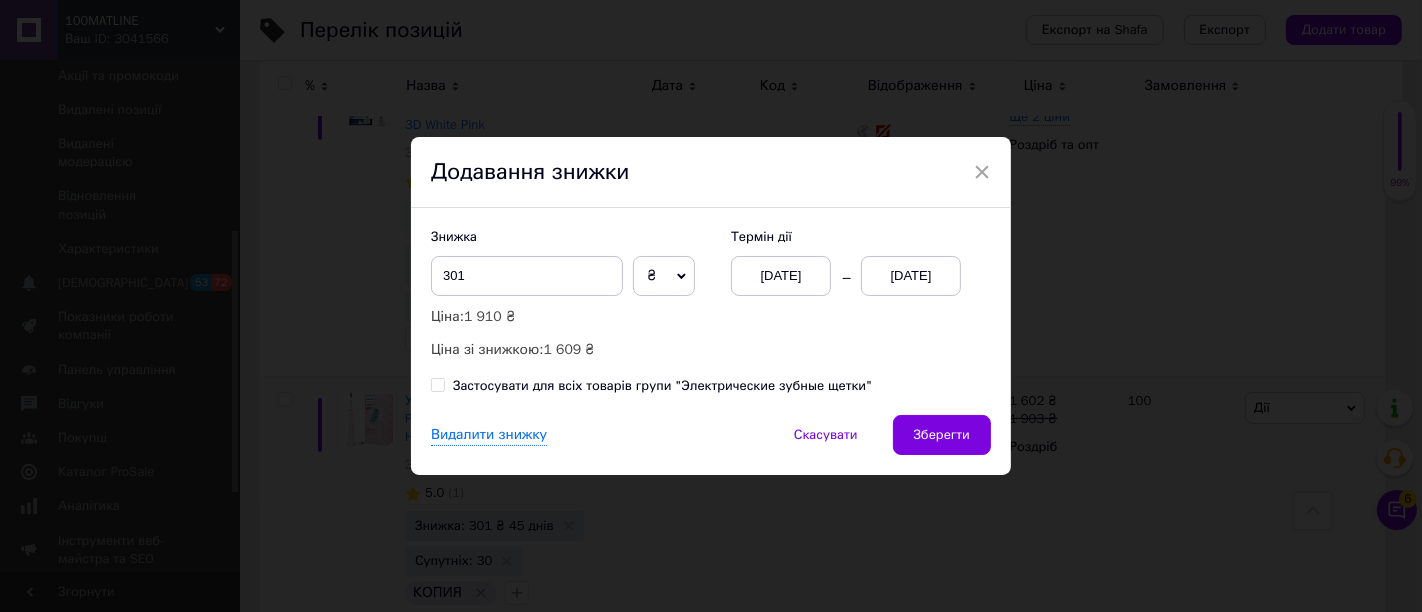 click on "[DATE]" at bounding box center [911, 276] 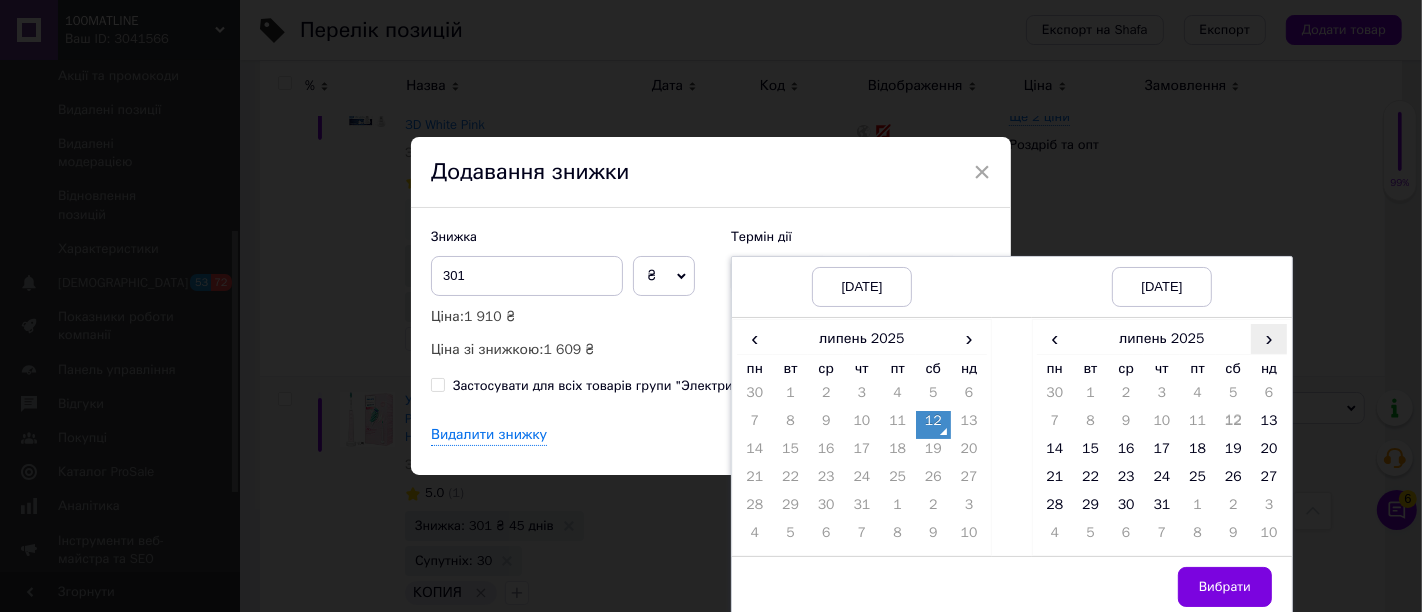 click on "›" at bounding box center (1269, 338) 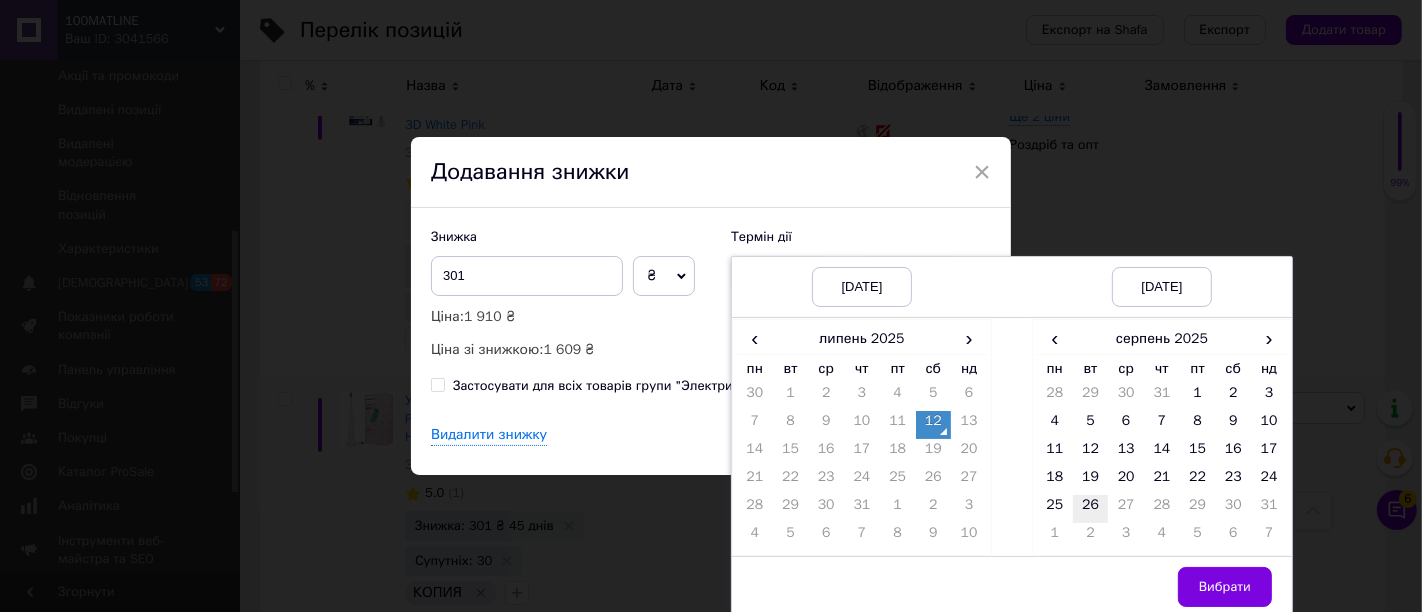 click on "26" at bounding box center [1091, 509] 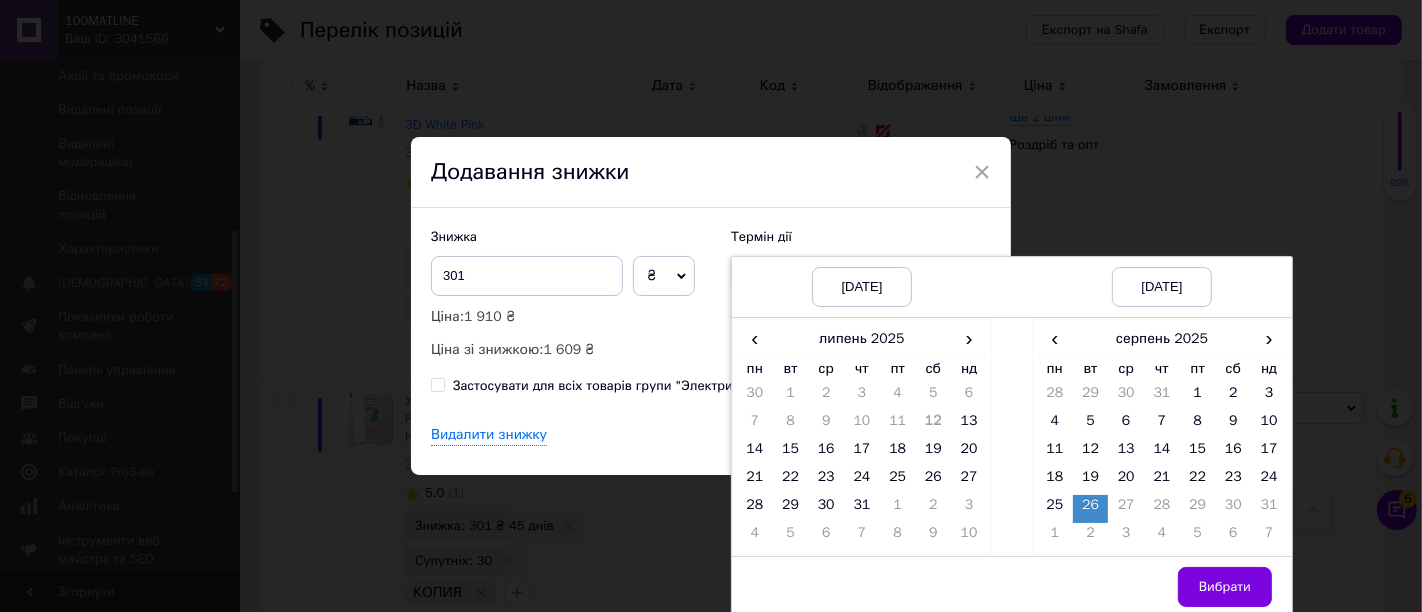 drag, startPoint x: 1263, startPoint y: 582, endPoint x: 1000, endPoint y: 510, distance: 272.67746 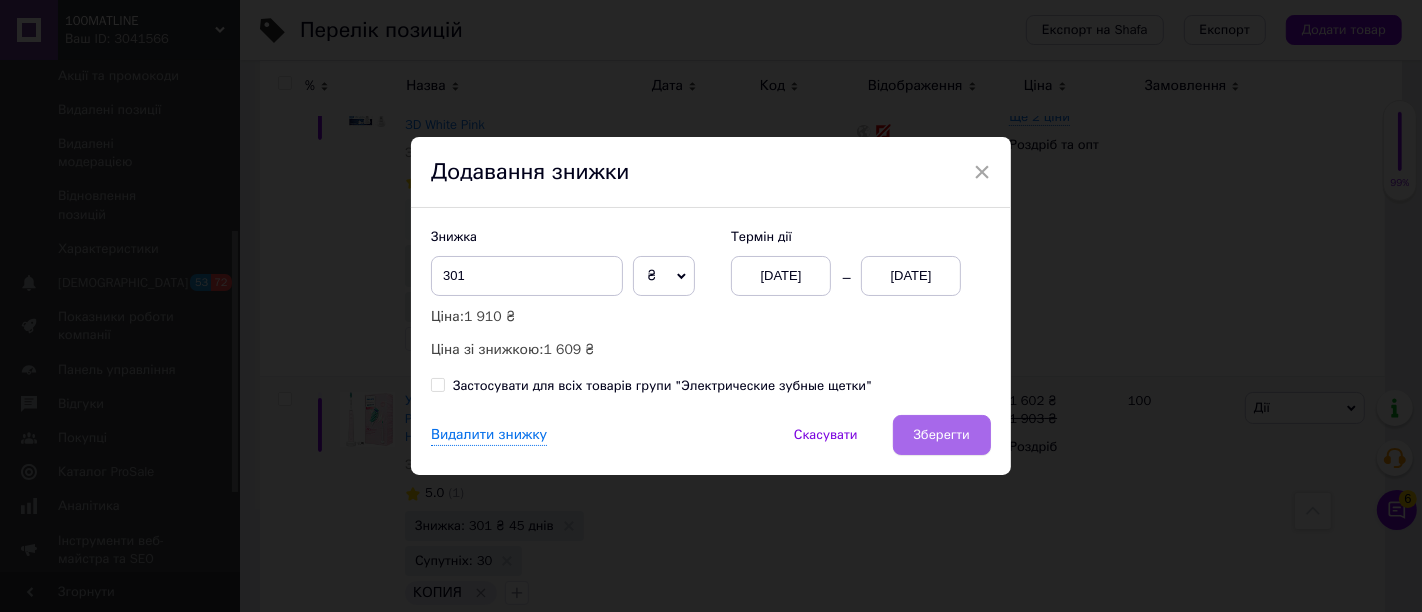 click on "Зберегти" at bounding box center [942, 435] 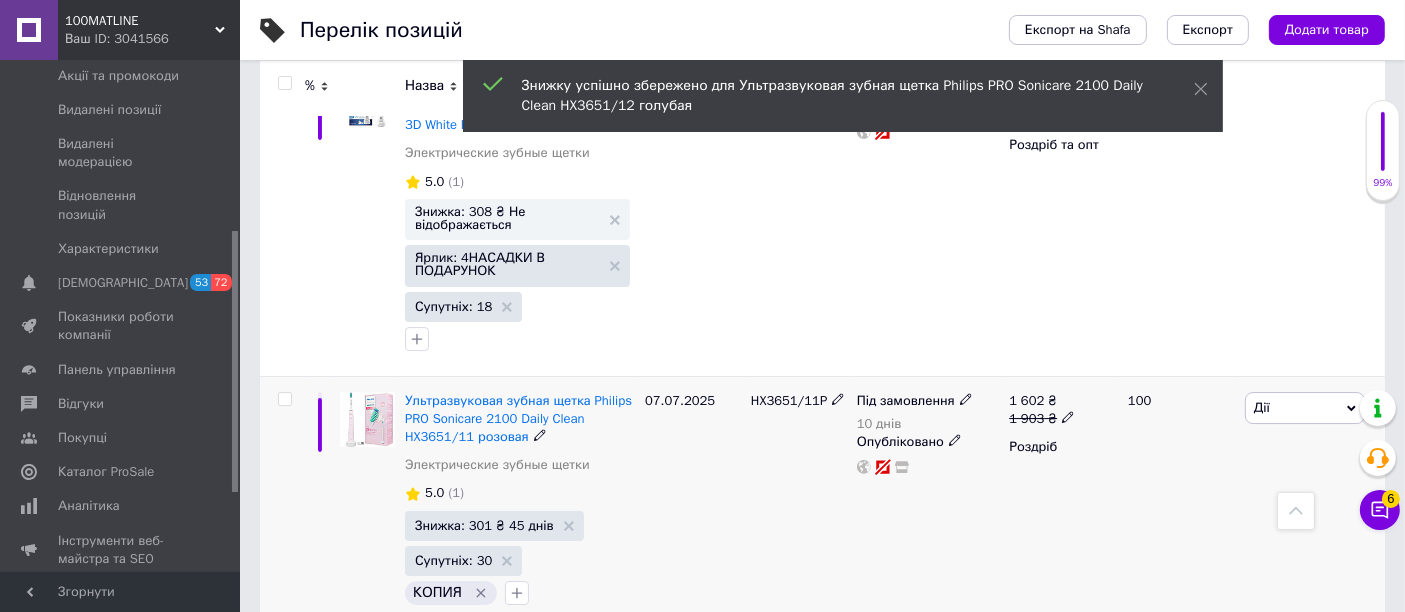 scroll, scrollTop: 0, scrollLeft: 417, axis: horizontal 